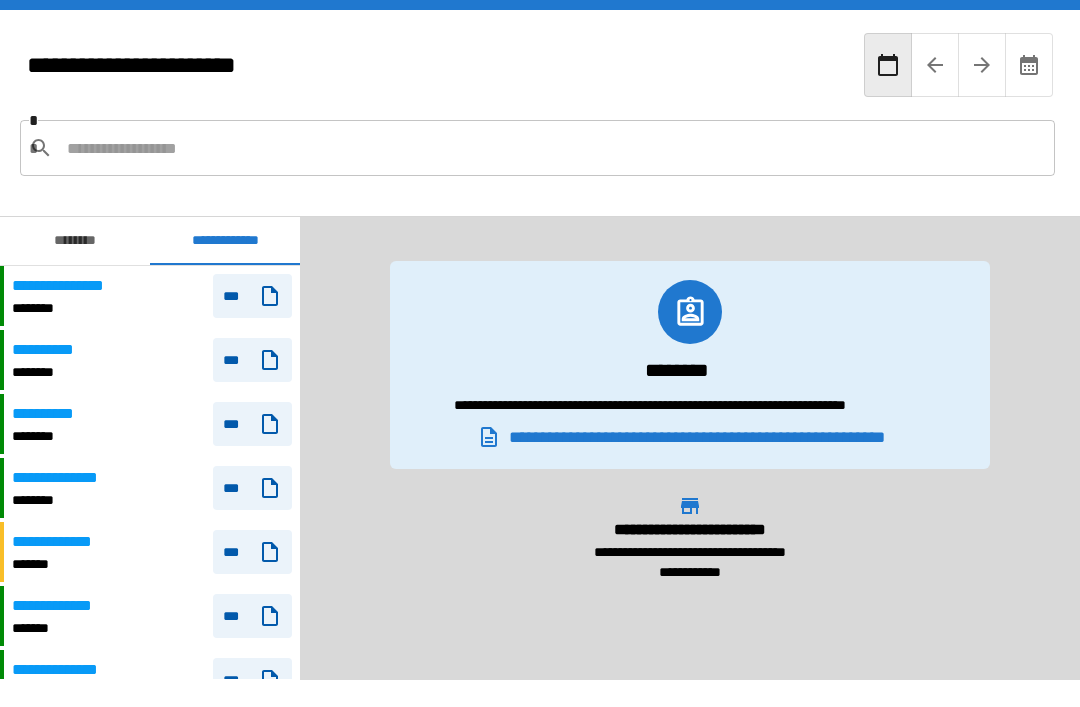 scroll, scrollTop: 0, scrollLeft: 0, axis: both 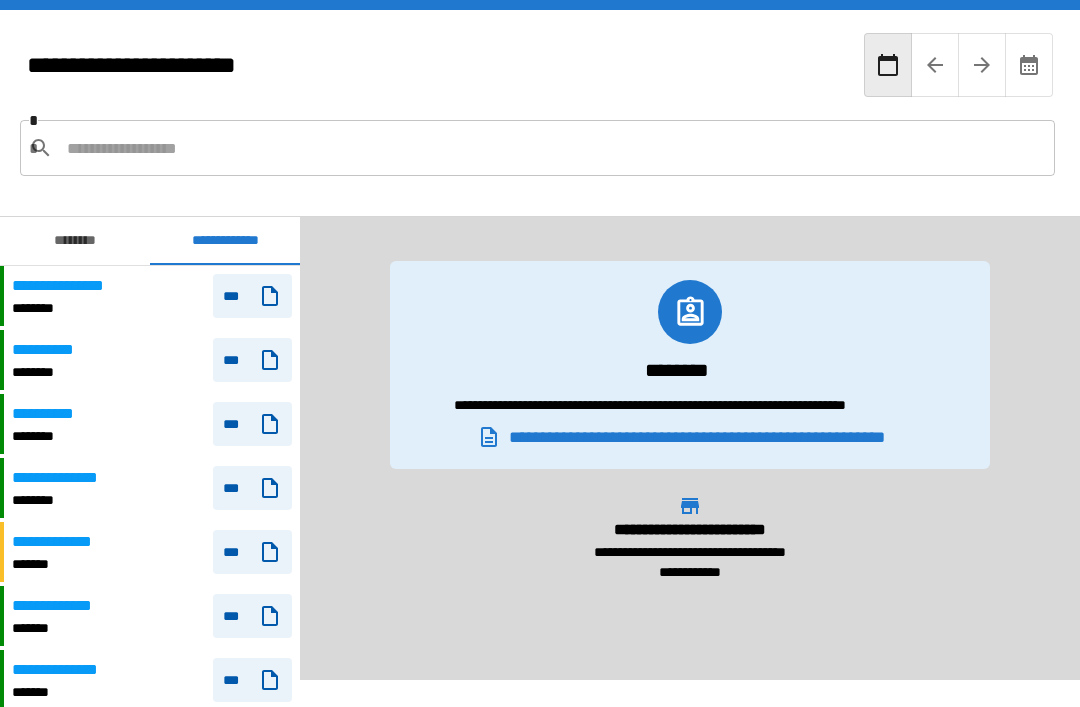 click at bounding box center [553, 148] 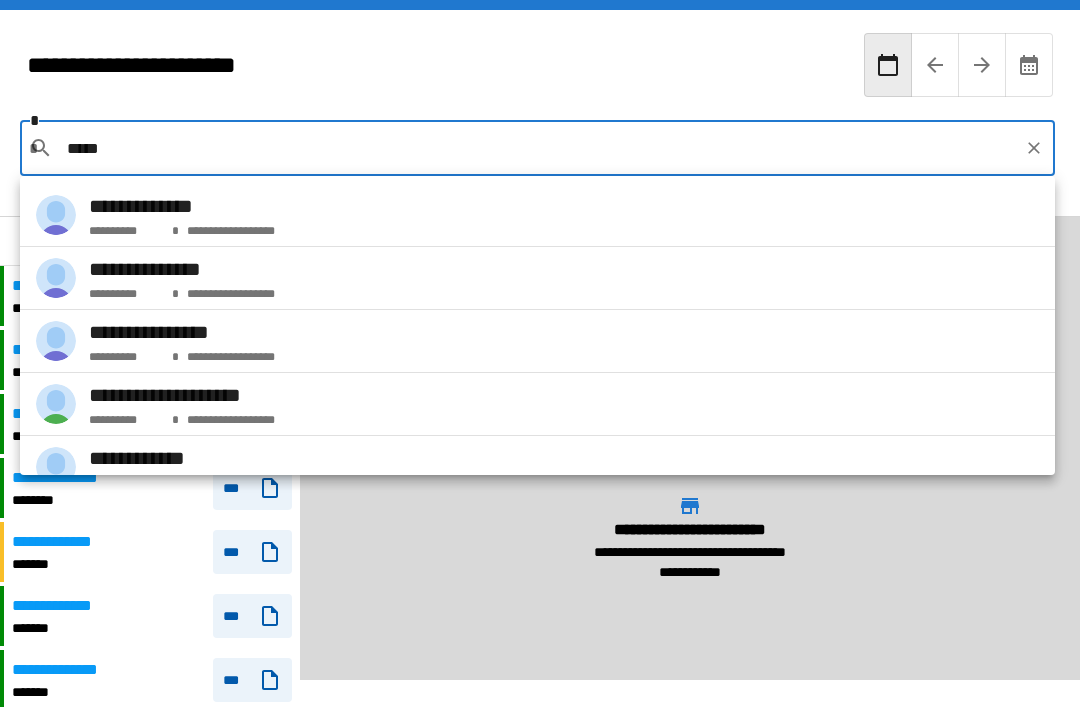 click on "**********" at bounding box center [537, 215] 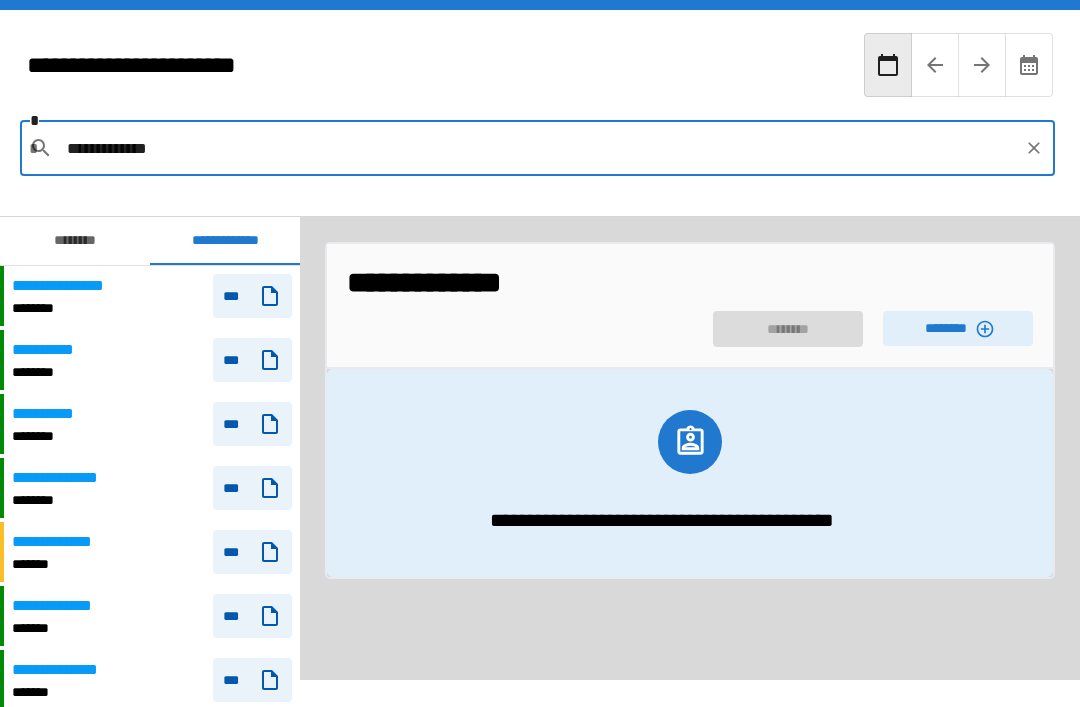 click on "**********" at bounding box center [690, 282] 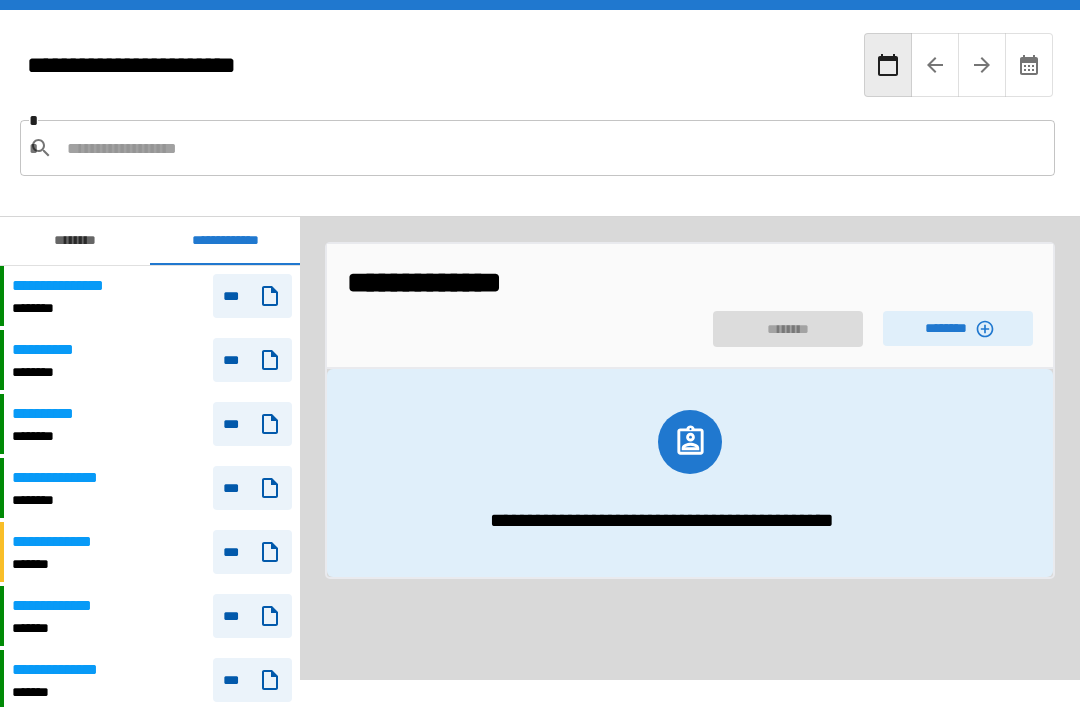 click on "********" at bounding box center (958, 328) 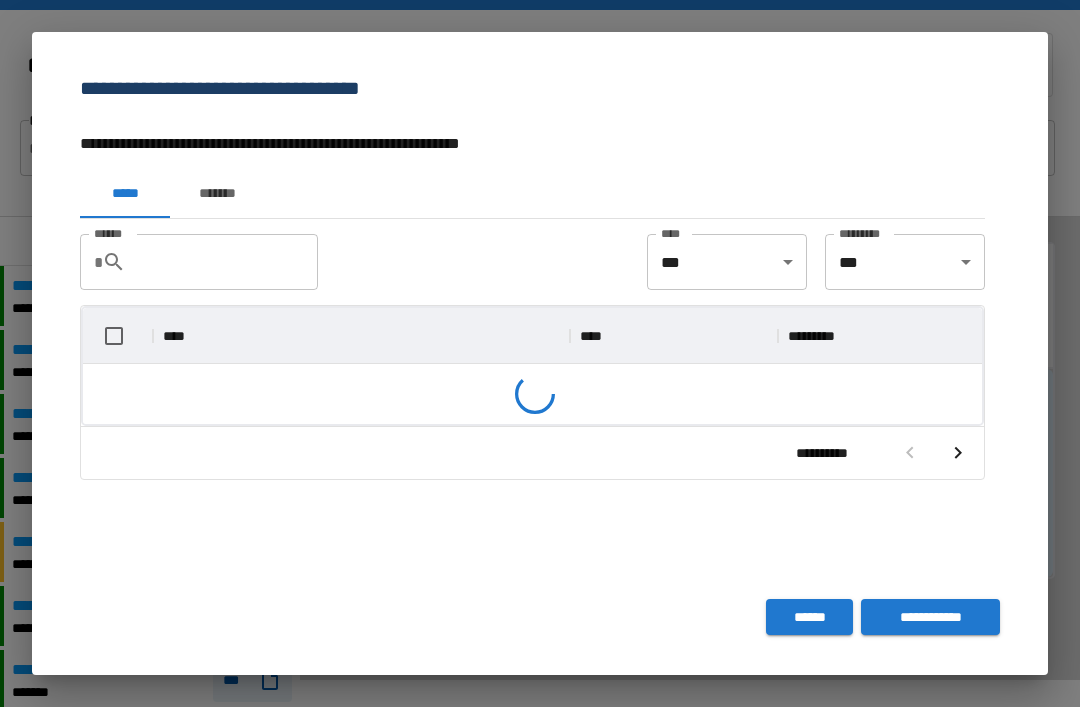 scroll, scrollTop: 356, scrollLeft: 899, axis: both 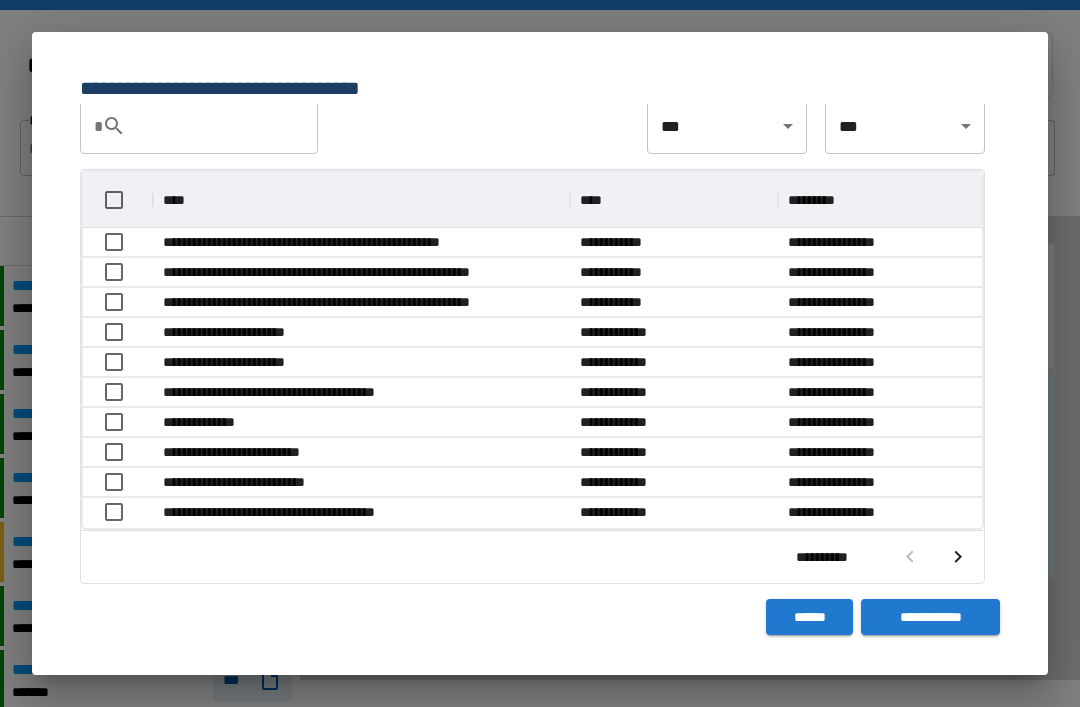 click 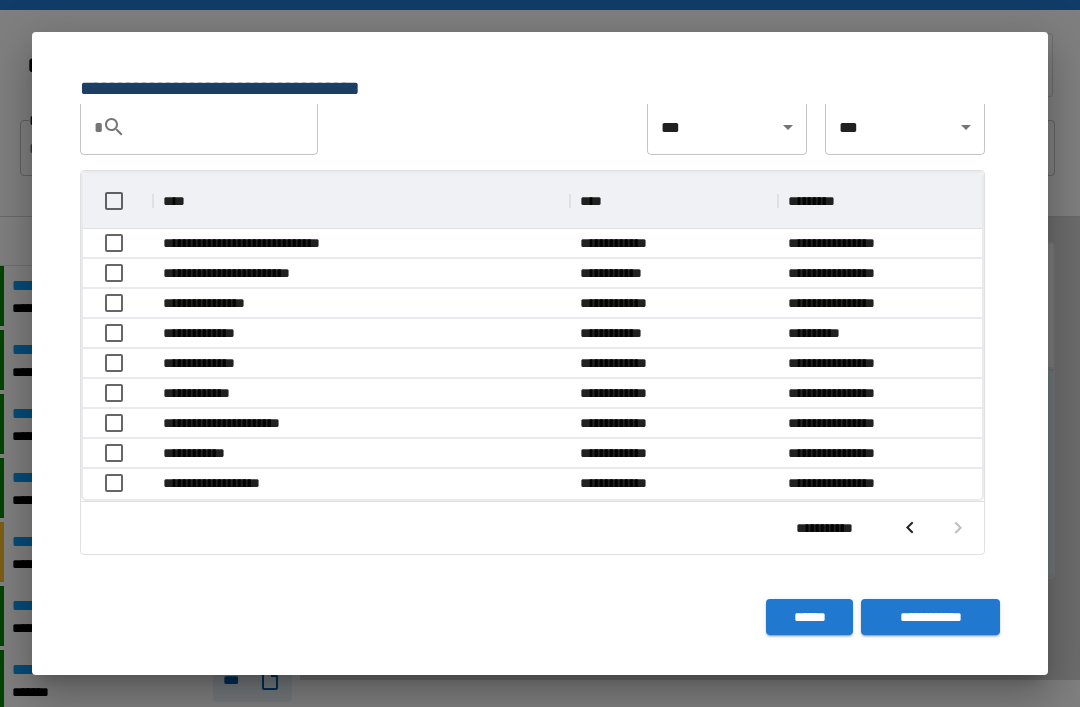 scroll, scrollTop: 326, scrollLeft: 899, axis: both 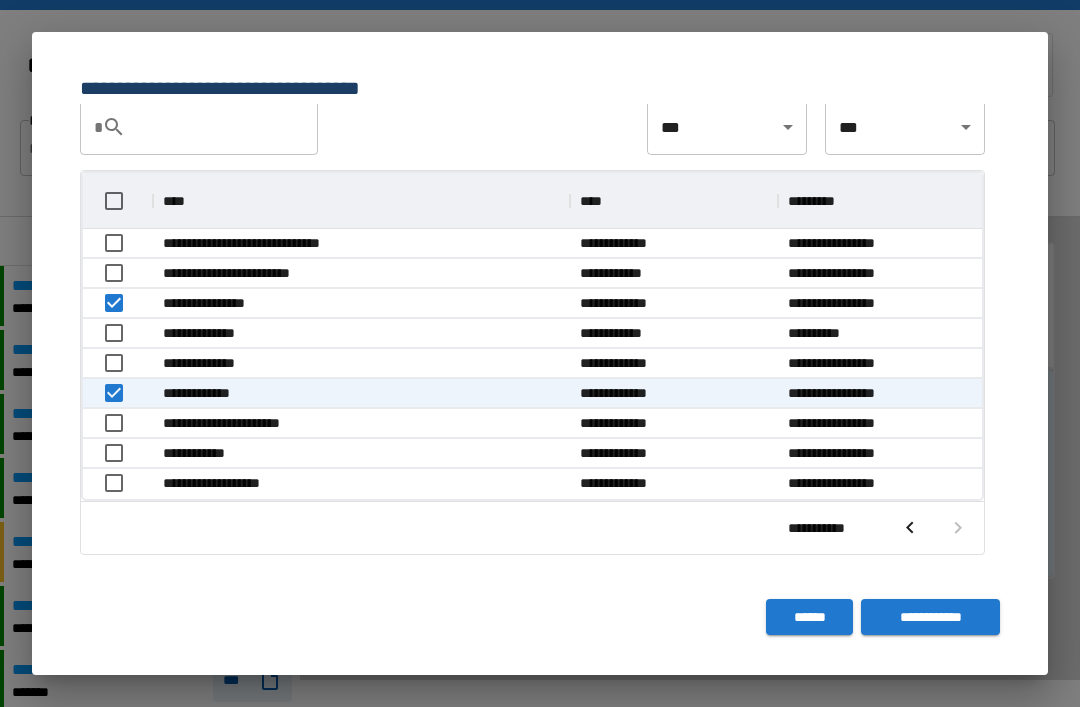click on "**********" at bounding box center [930, 617] 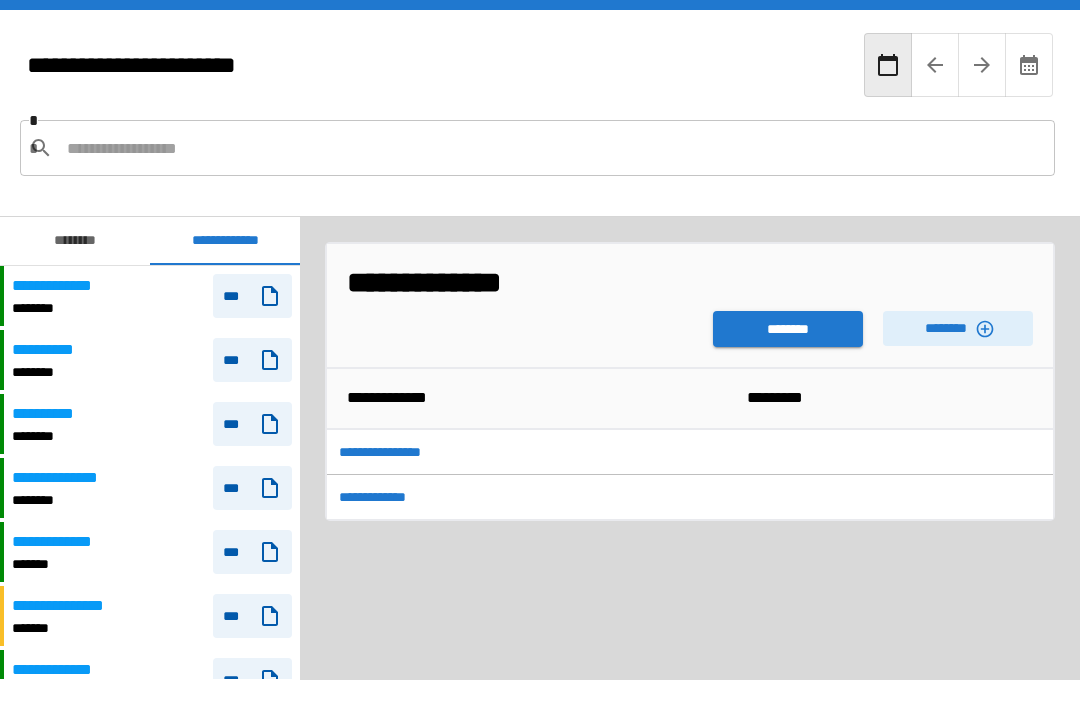 click on "********" at bounding box center [788, 329] 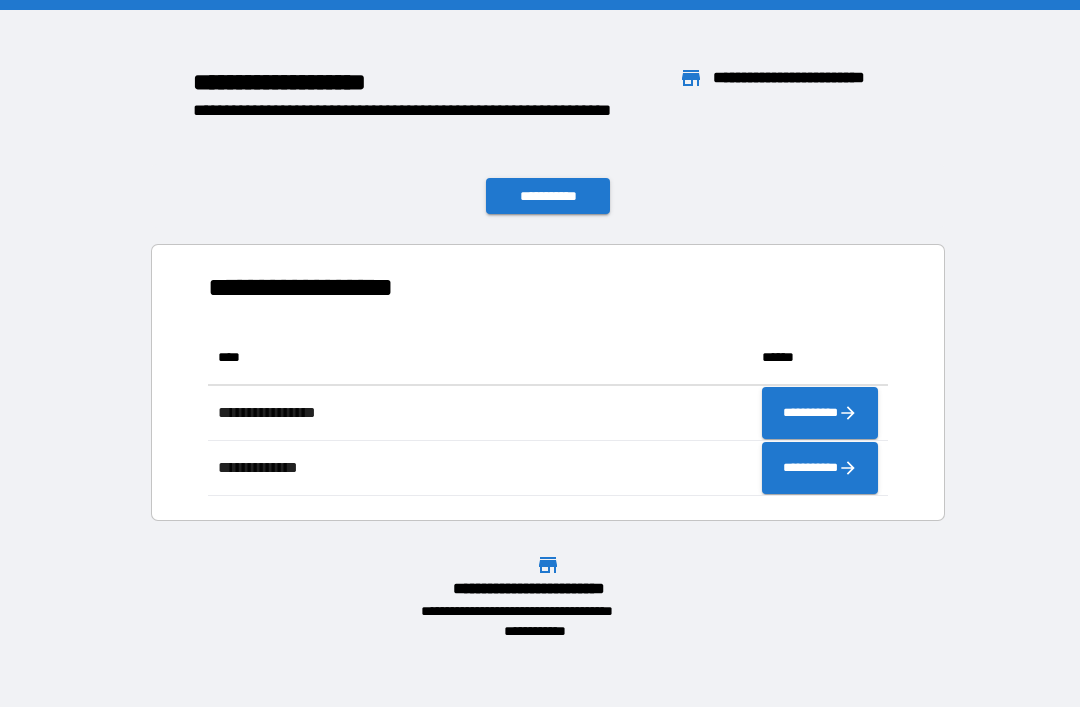 scroll, scrollTop: 1, scrollLeft: 1, axis: both 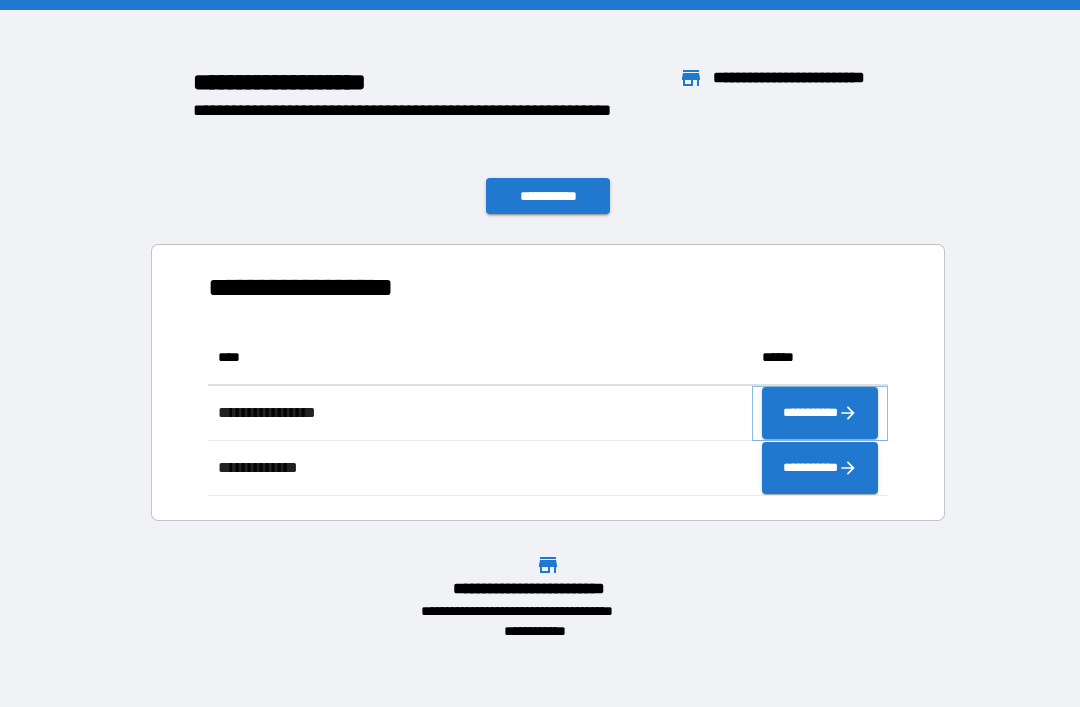 click on "**********" at bounding box center [820, 413] 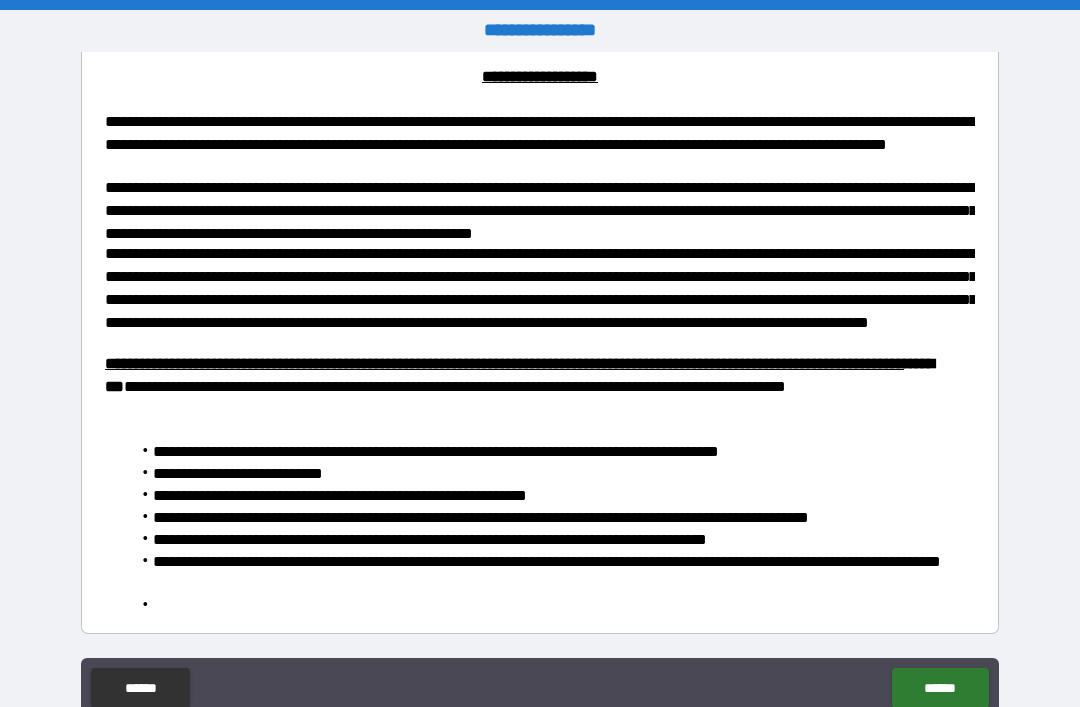 scroll, scrollTop: 267, scrollLeft: 0, axis: vertical 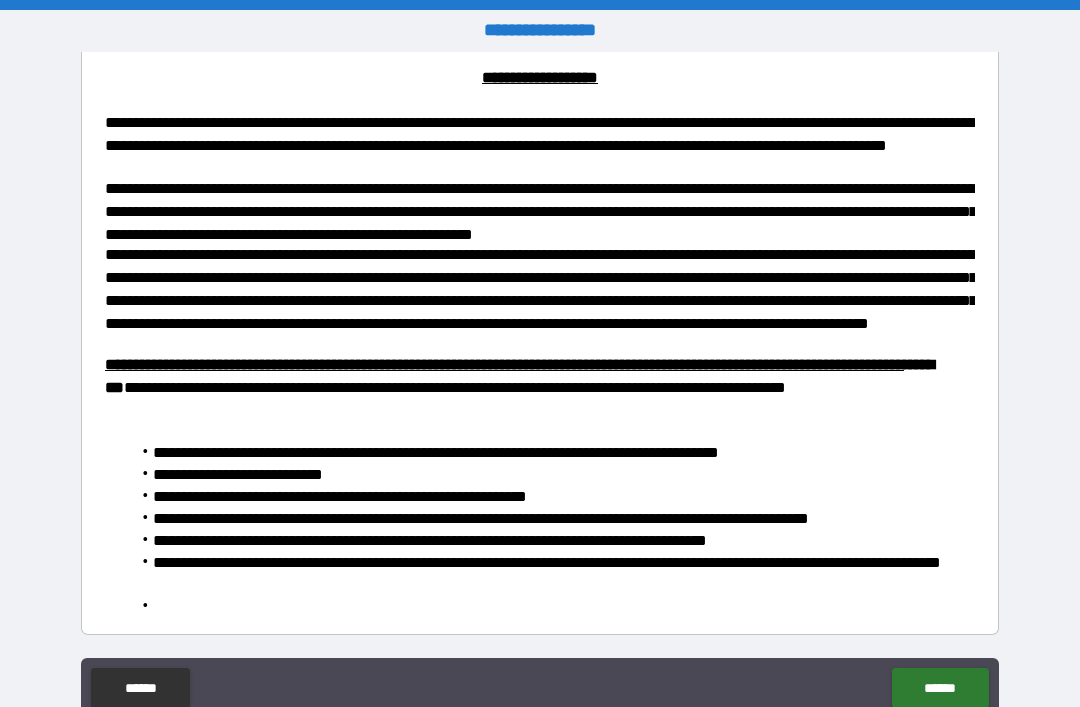 click on "******" at bounding box center (940, 688) 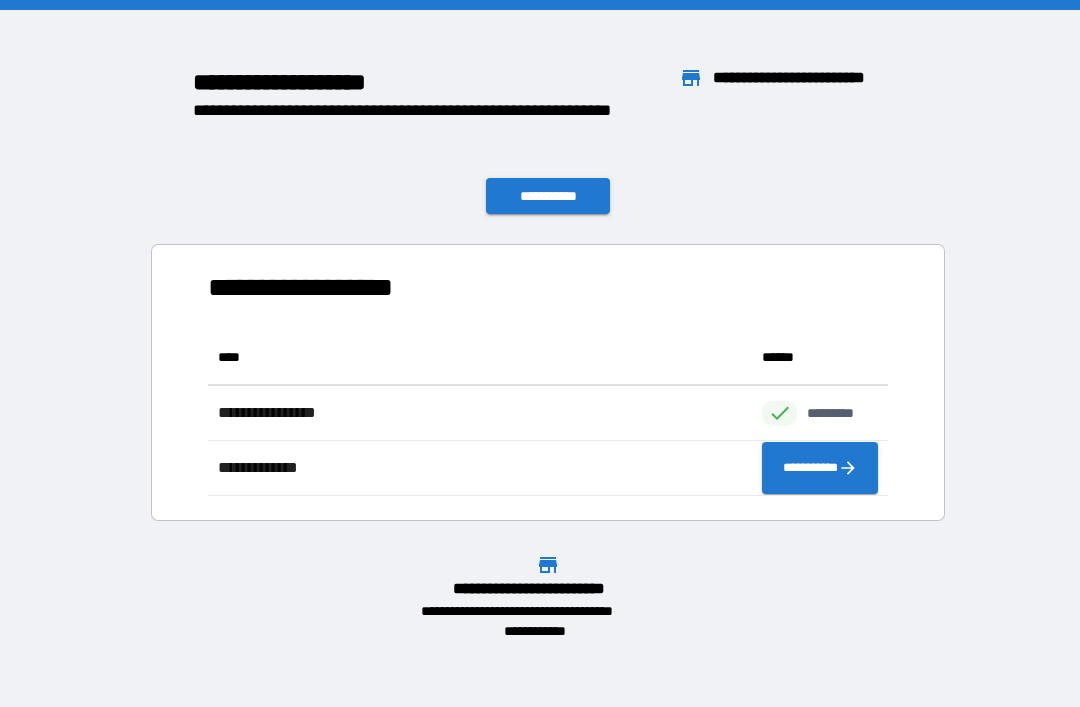 scroll, scrollTop: 1, scrollLeft: 1, axis: both 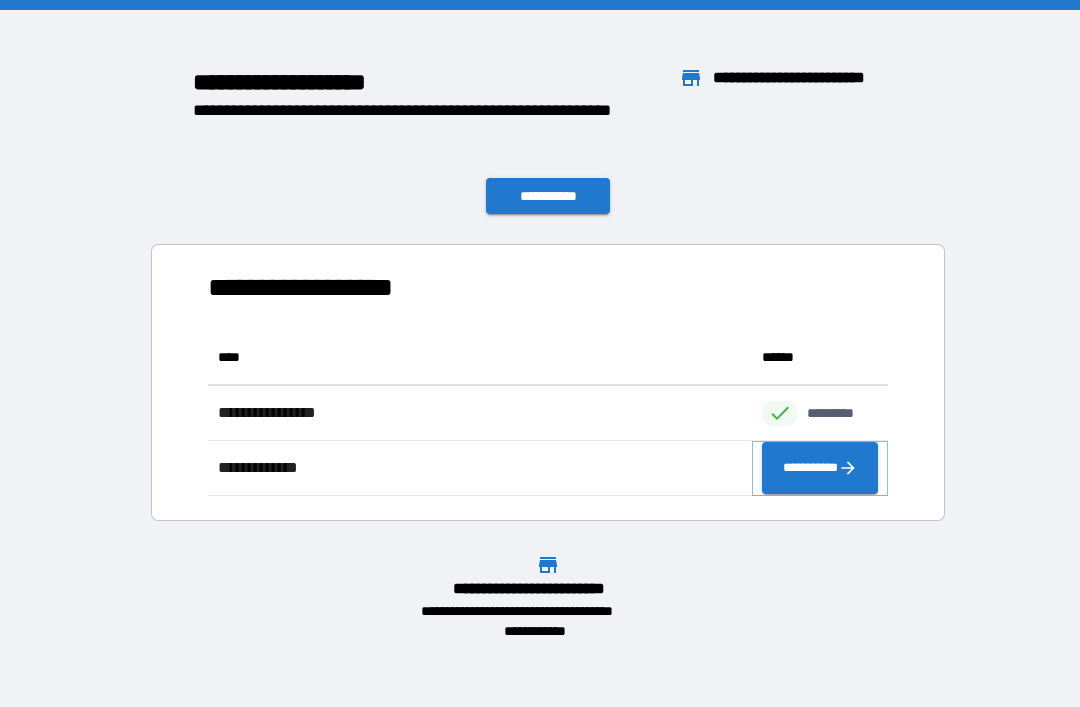 click on "**********" at bounding box center [820, 468] 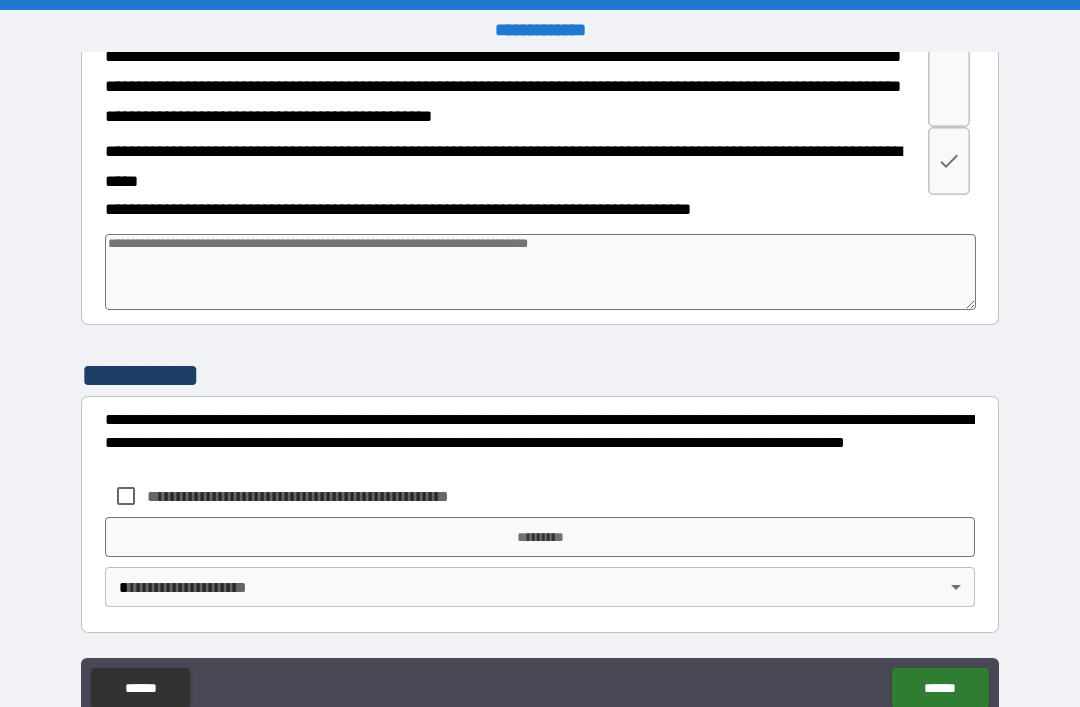 scroll, scrollTop: 4601, scrollLeft: 0, axis: vertical 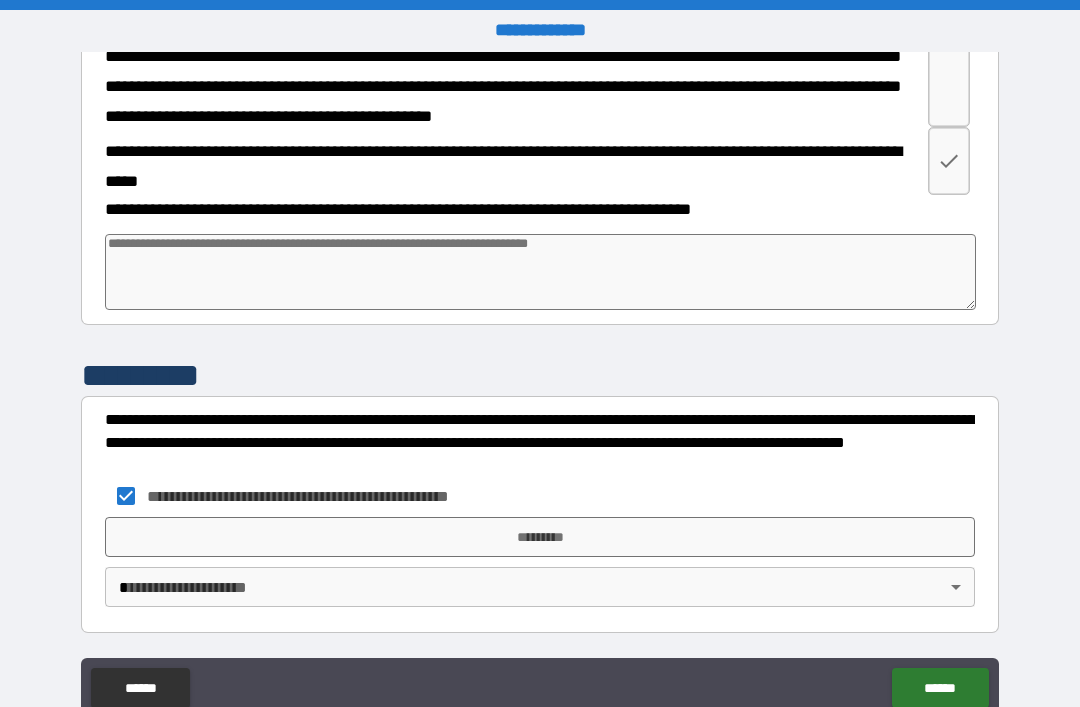 click on "**********" at bounding box center [540, 385] 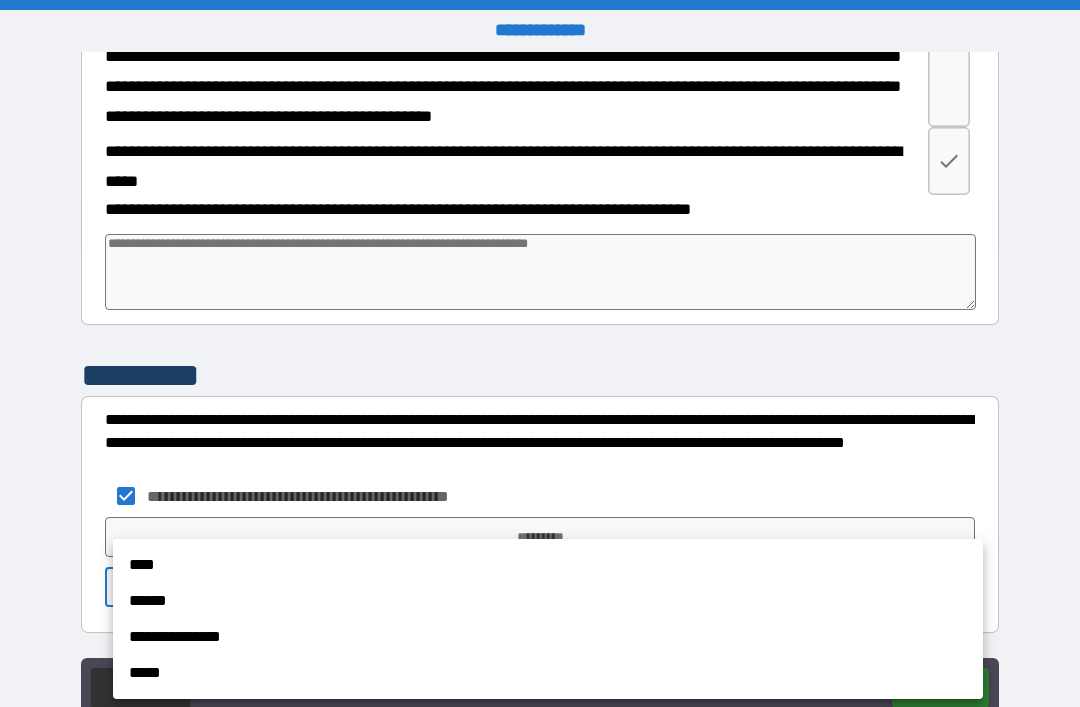 click on "**********" at bounding box center [548, 637] 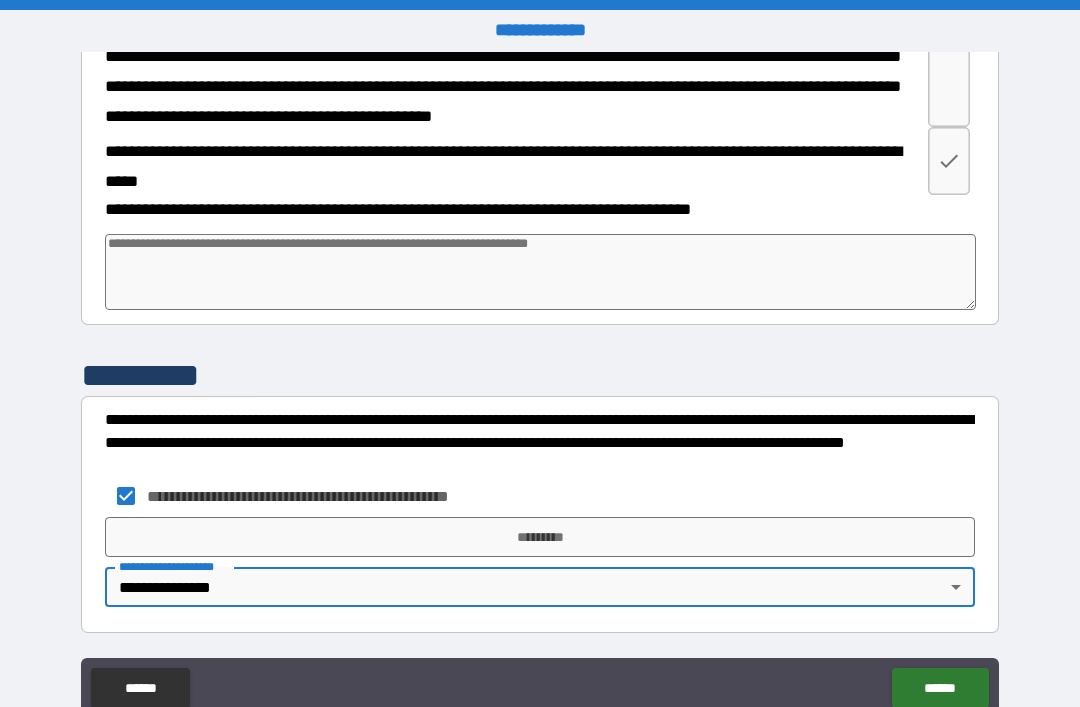 click on "*********" at bounding box center (540, 537) 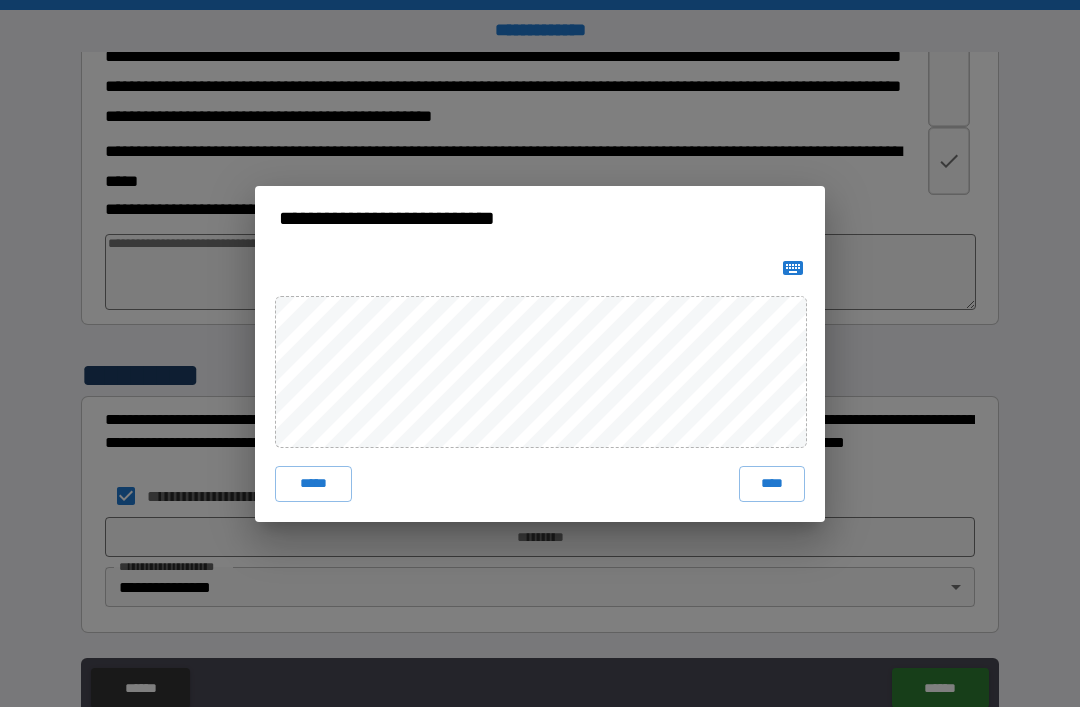 click on "****" at bounding box center [772, 484] 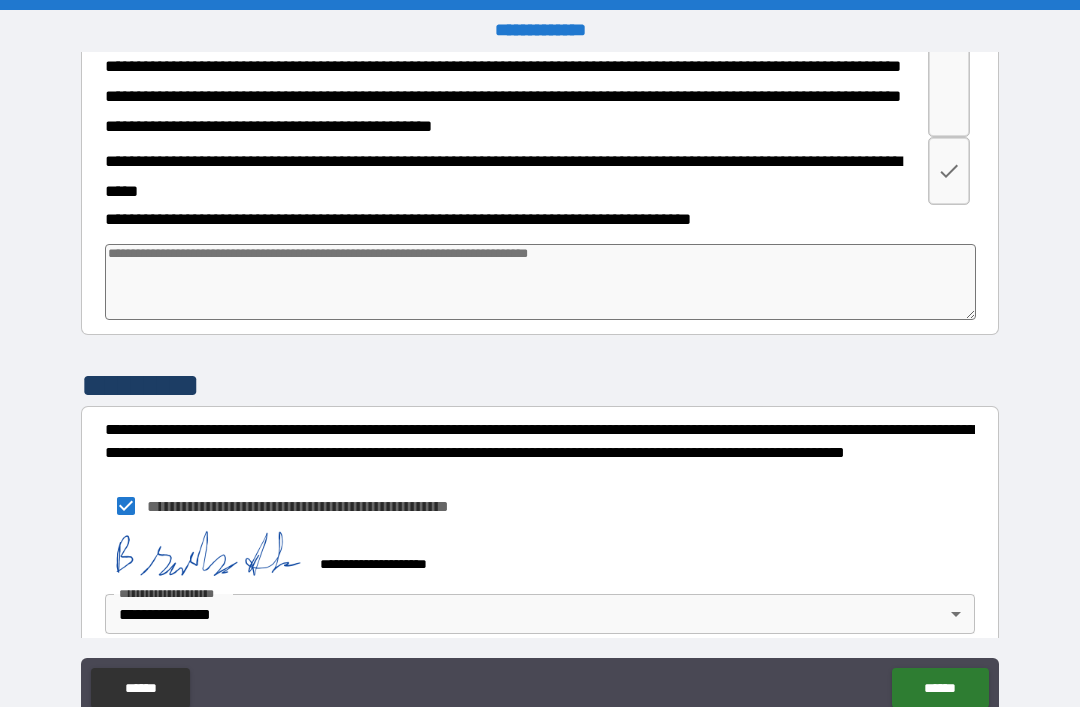 click on "******" at bounding box center [940, 688] 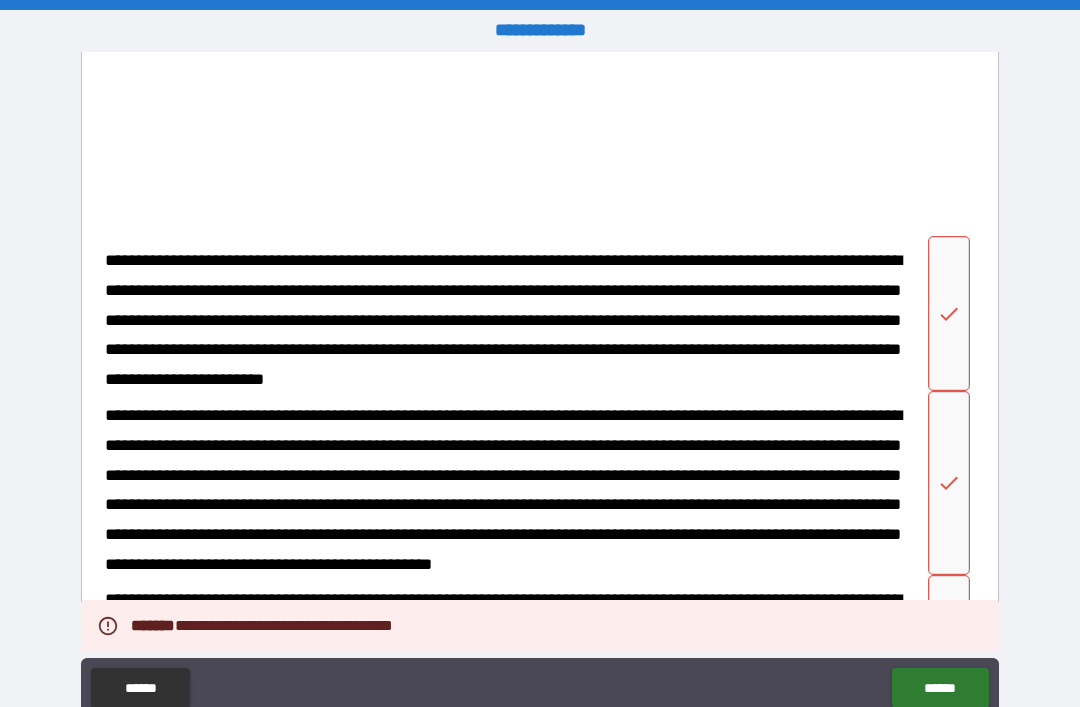 scroll, scrollTop: 4154, scrollLeft: 0, axis: vertical 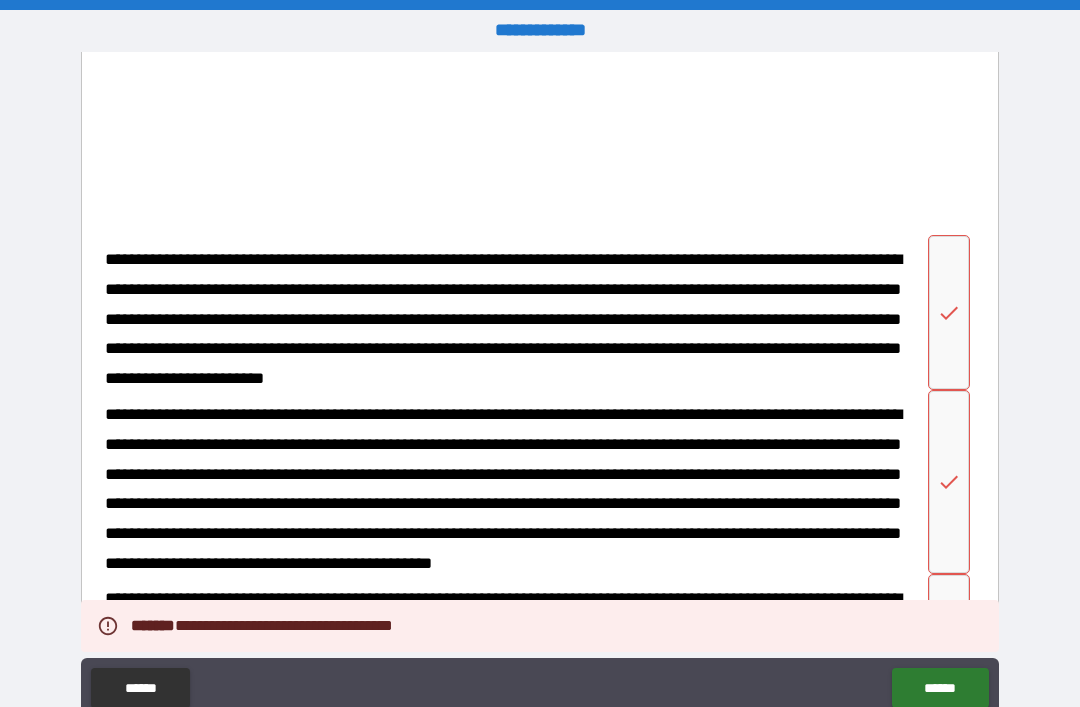 click on "**********" at bounding box center [537, 312] 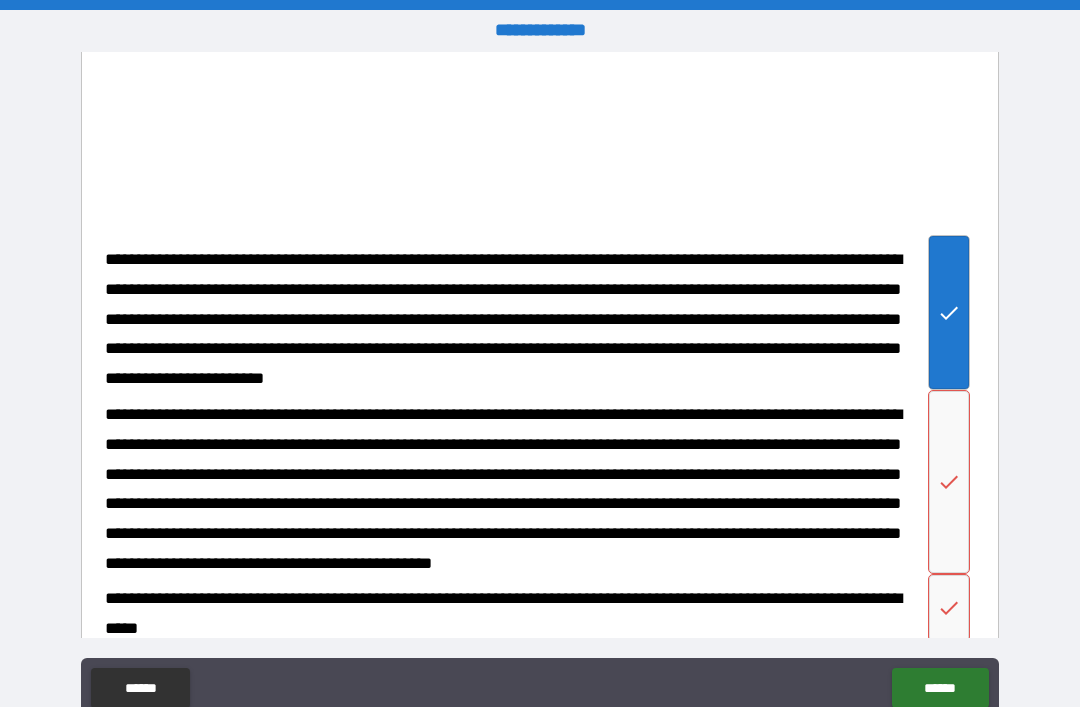 click 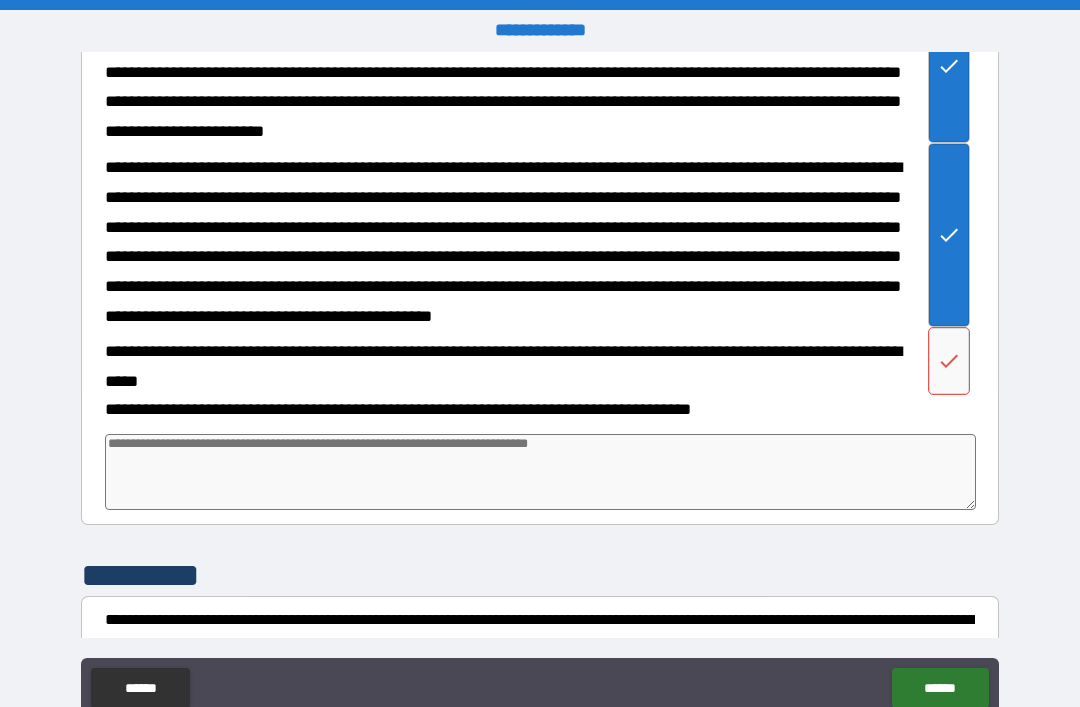 scroll, scrollTop: 4411, scrollLeft: 0, axis: vertical 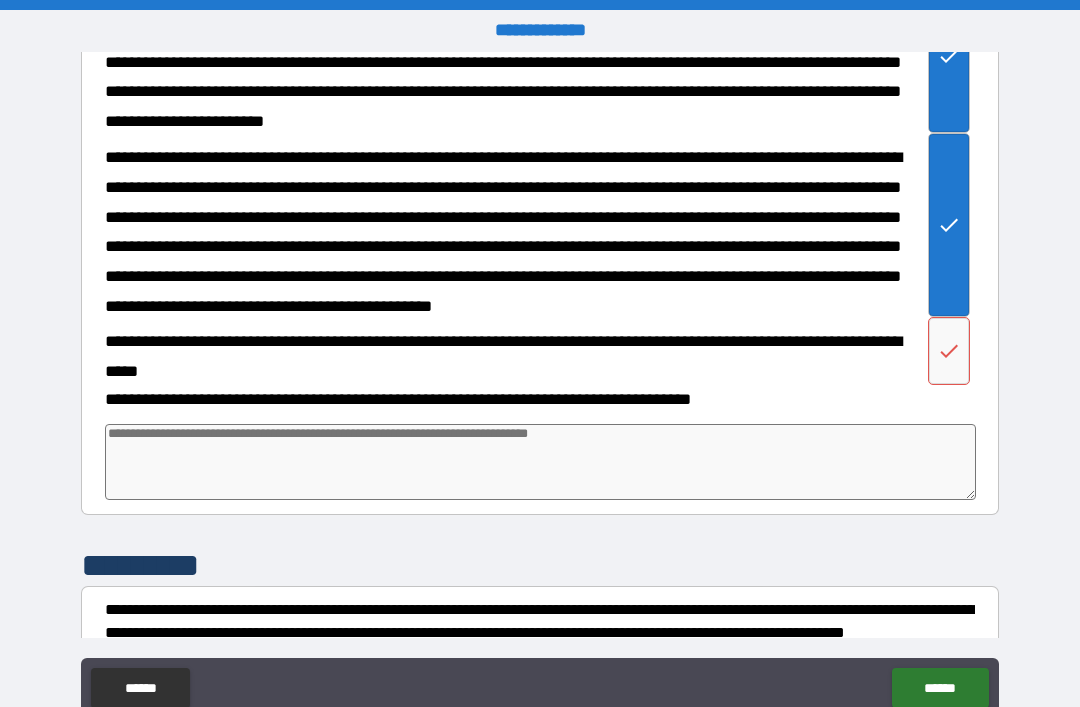 click at bounding box center (949, 351) 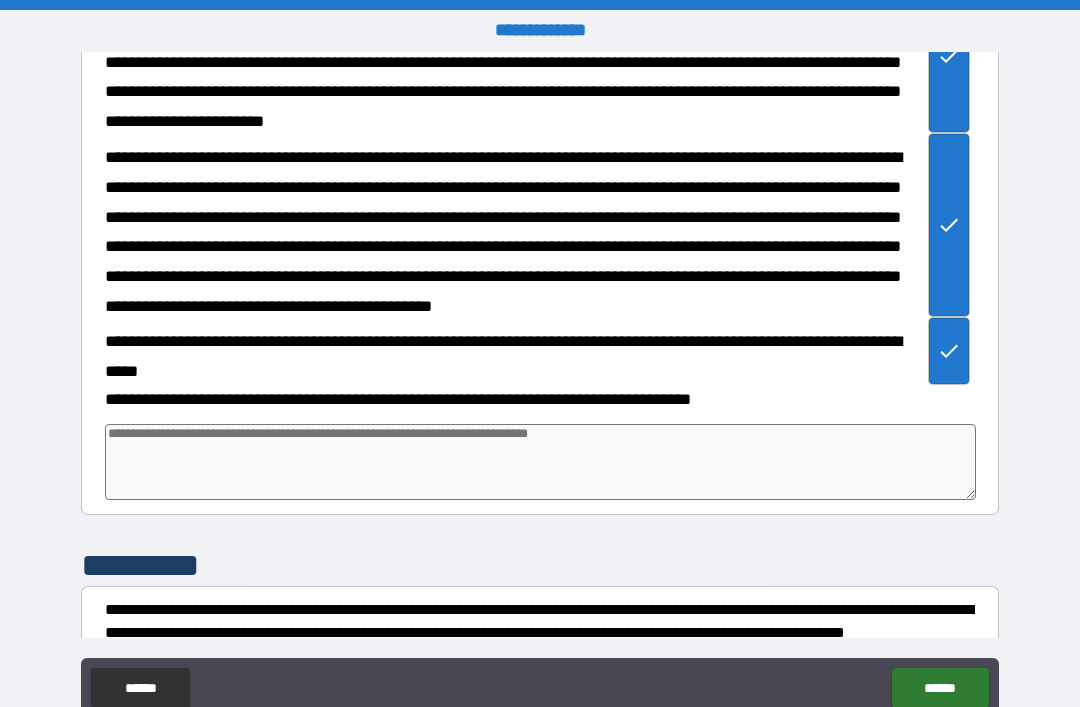 type on "*" 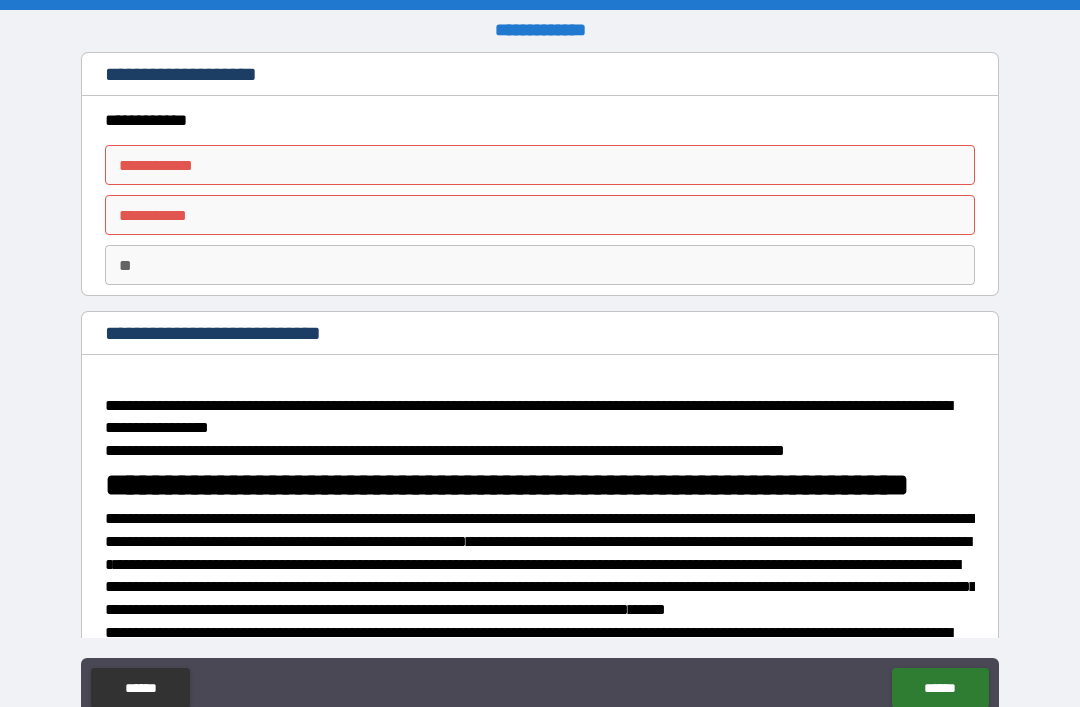 scroll, scrollTop: 0, scrollLeft: 0, axis: both 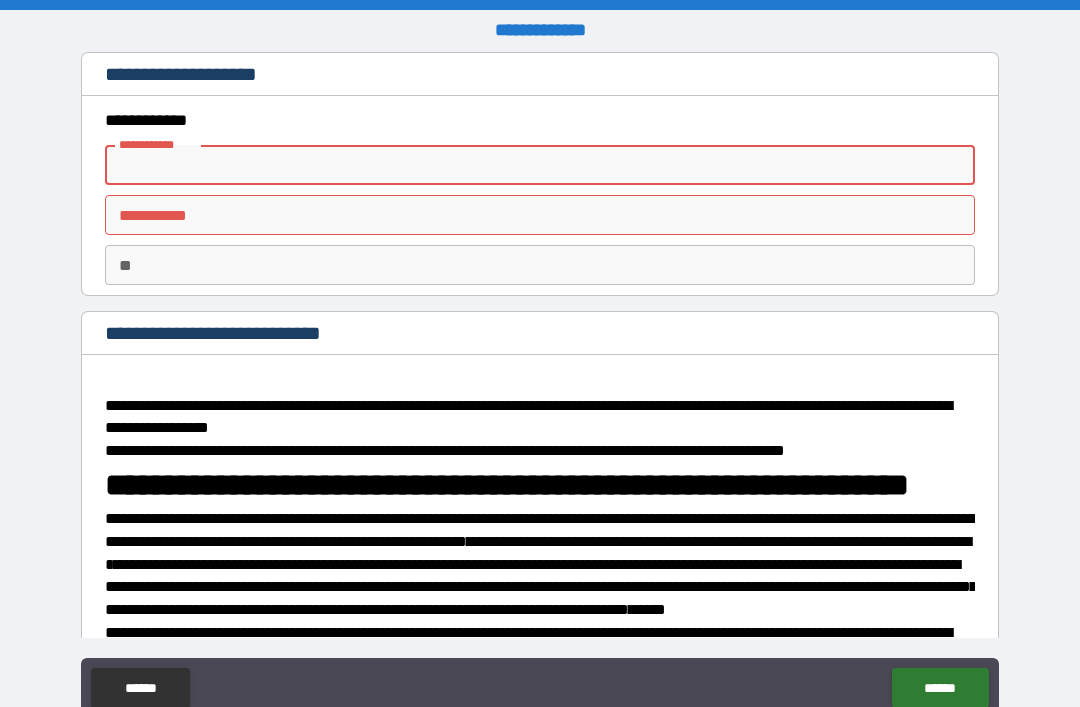 type on "*" 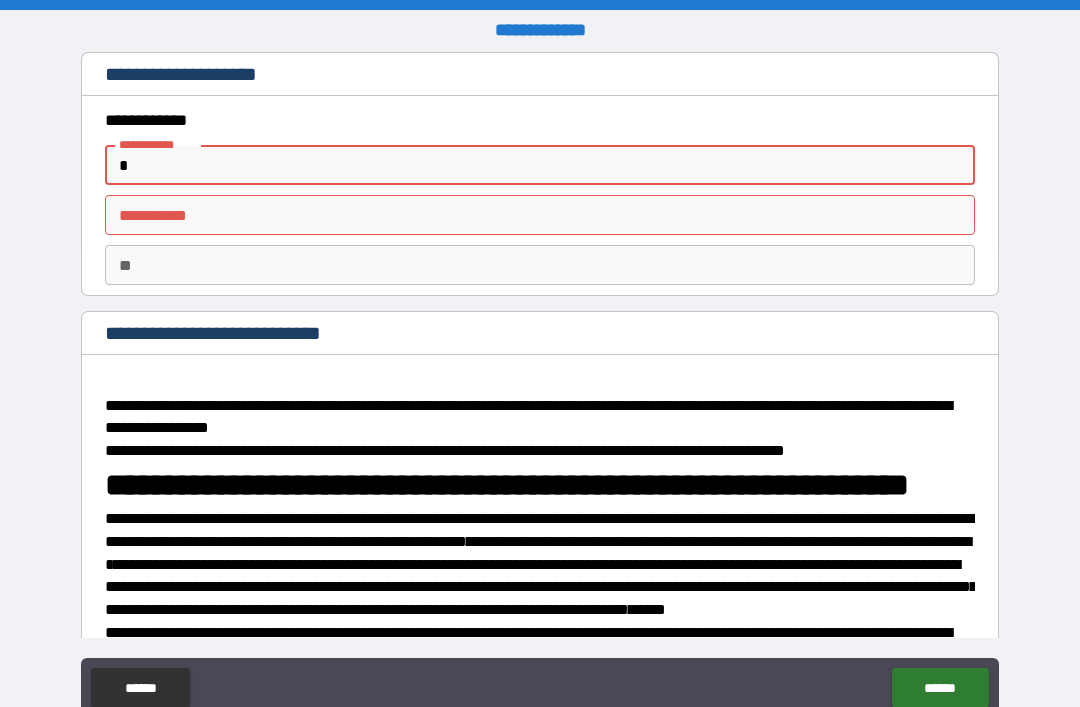 type on "*" 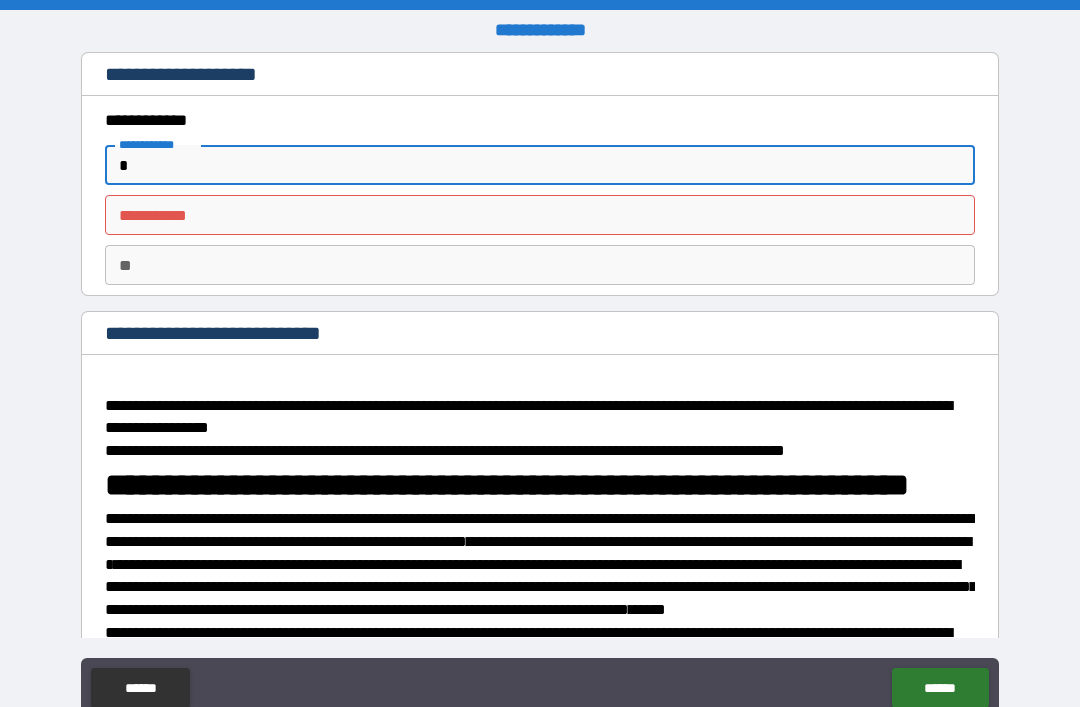 type on "**" 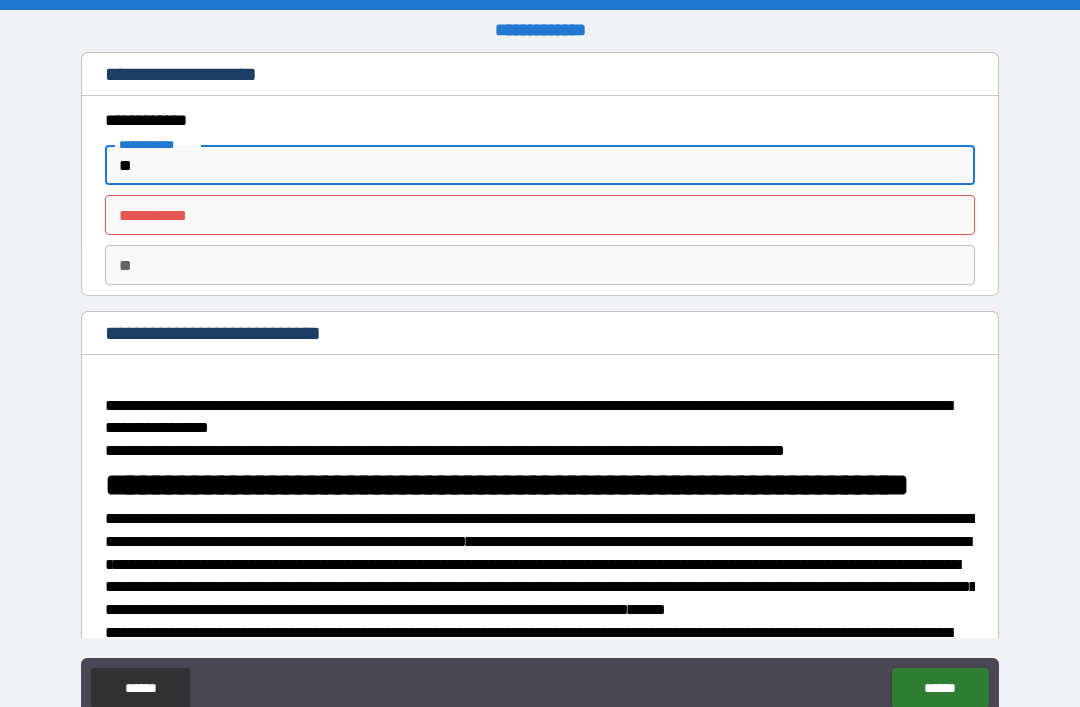type on "*" 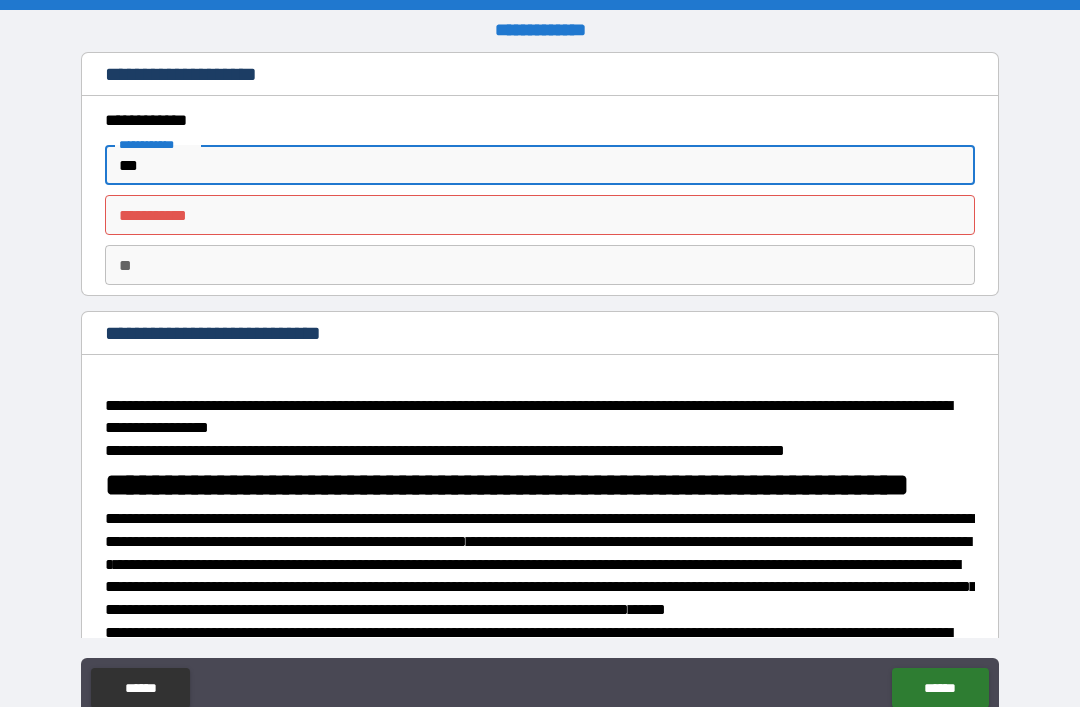 type on "*" 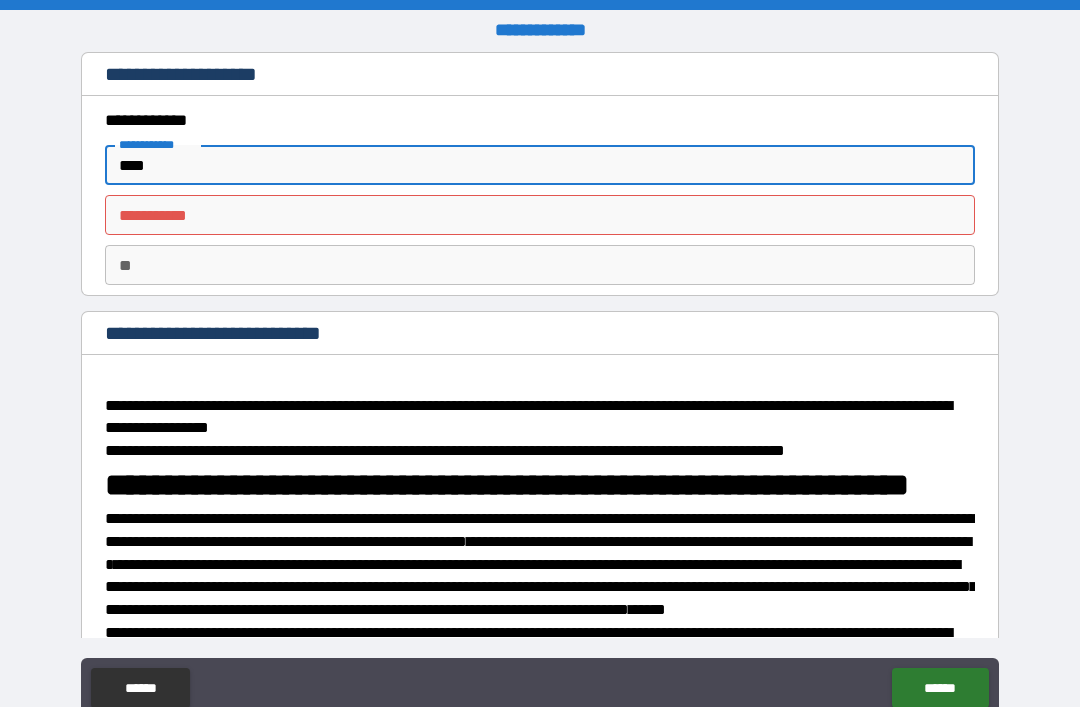 type on "*" 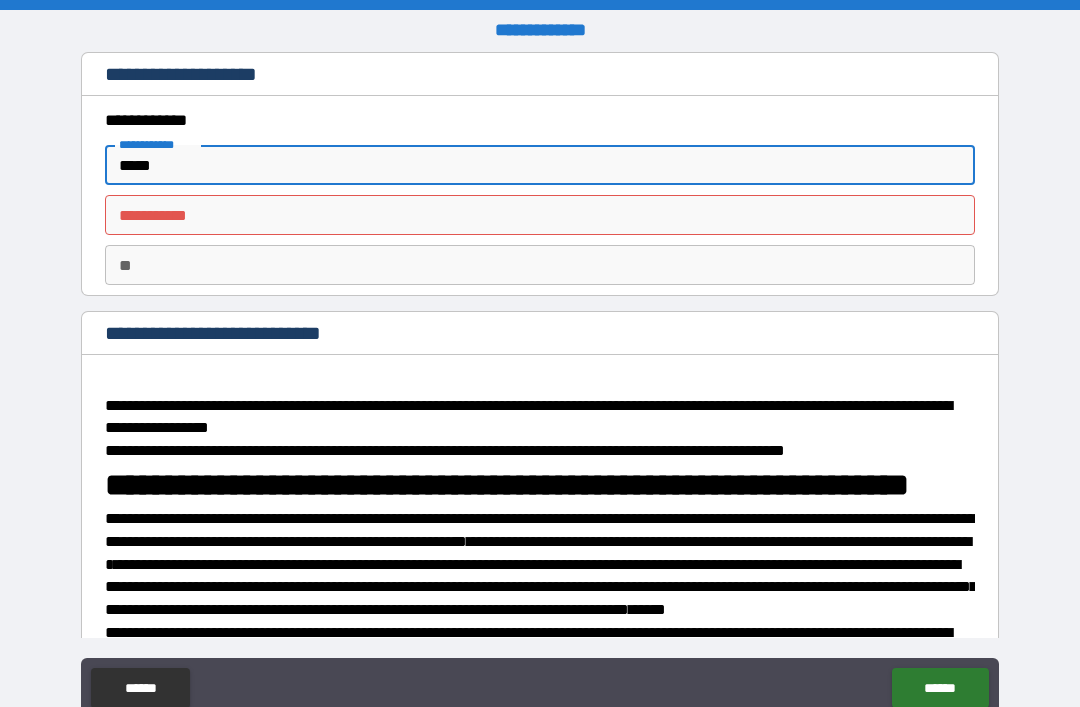 type on "*" 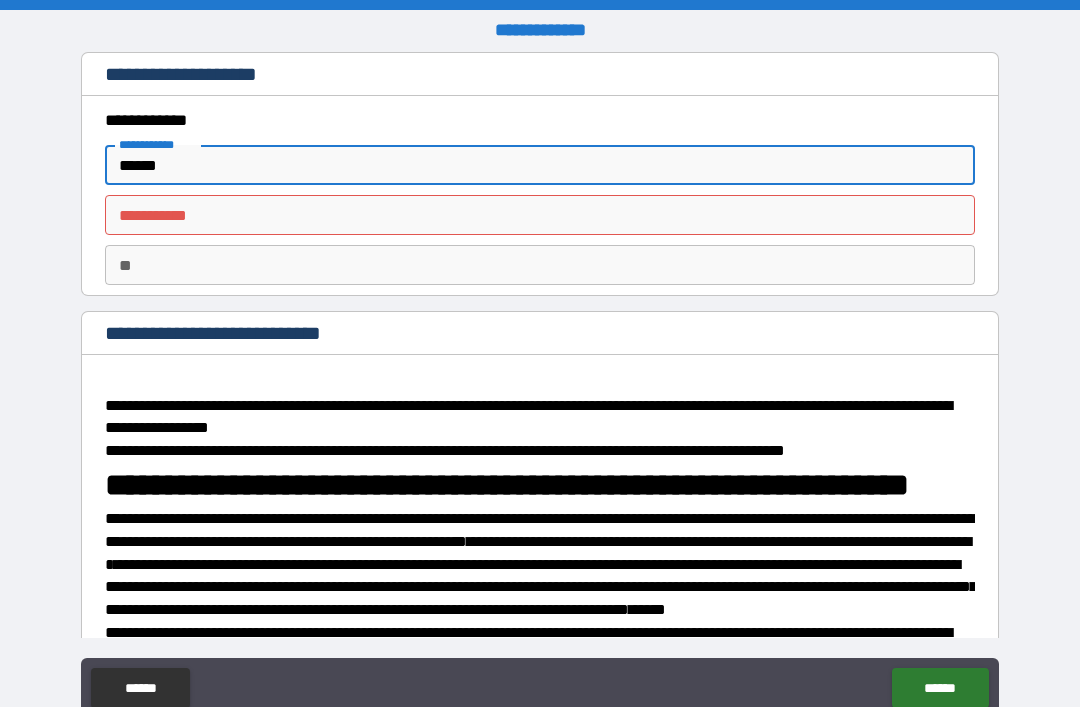 type on "*" 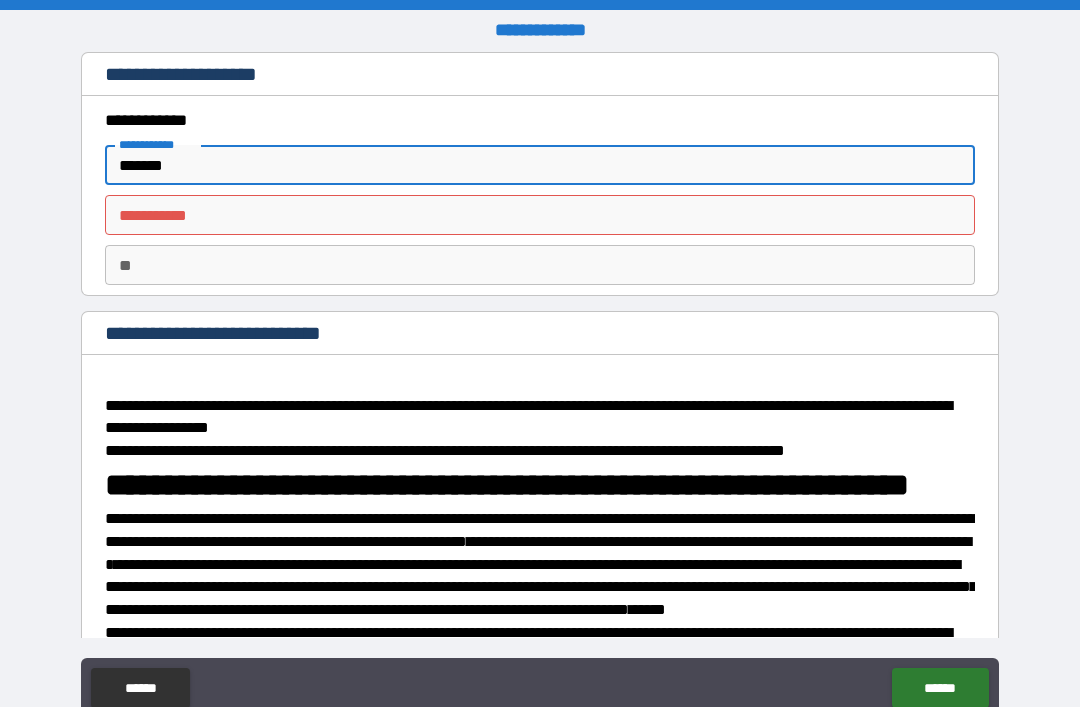 type on "*" 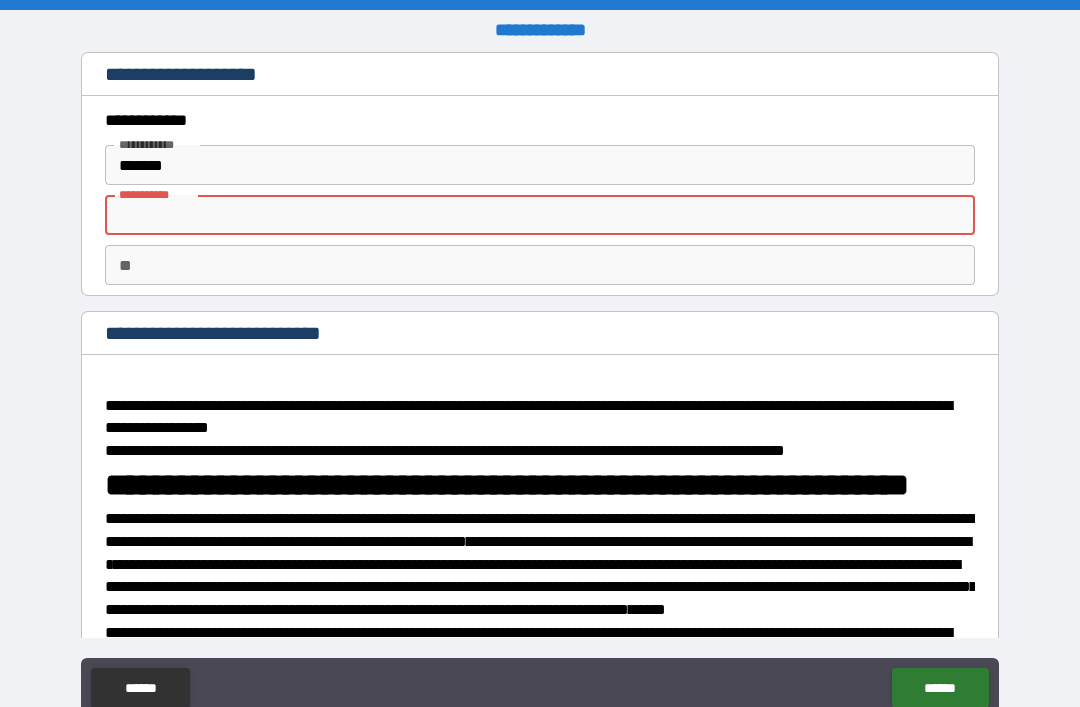 type on "*" 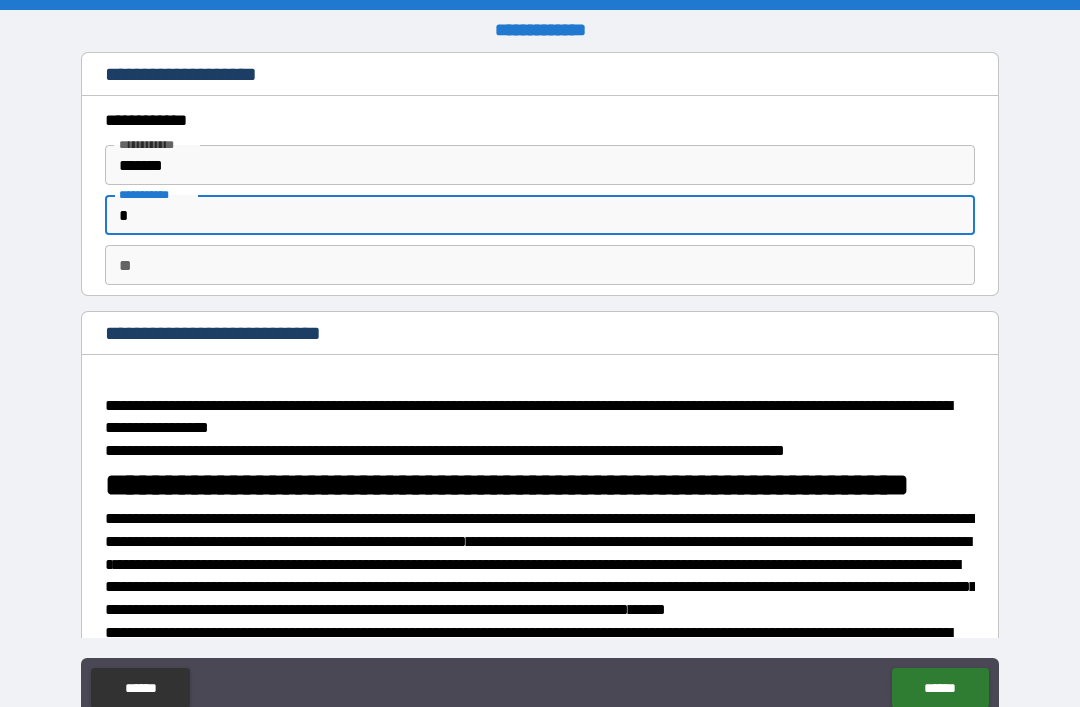 type on "*" 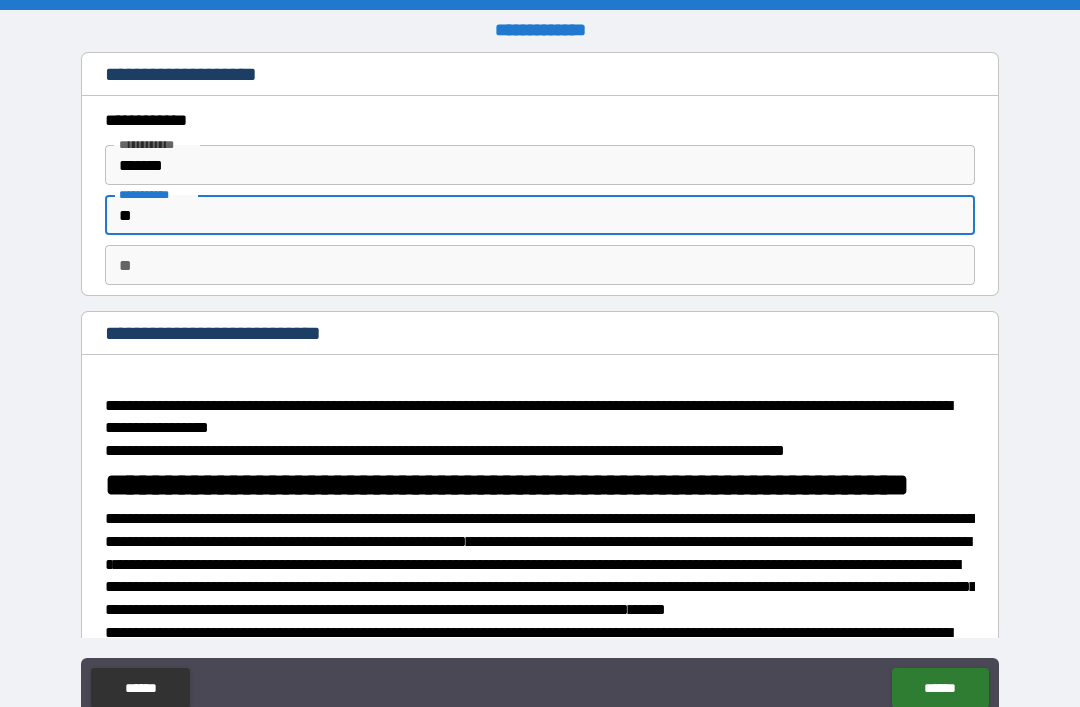 type on "*" 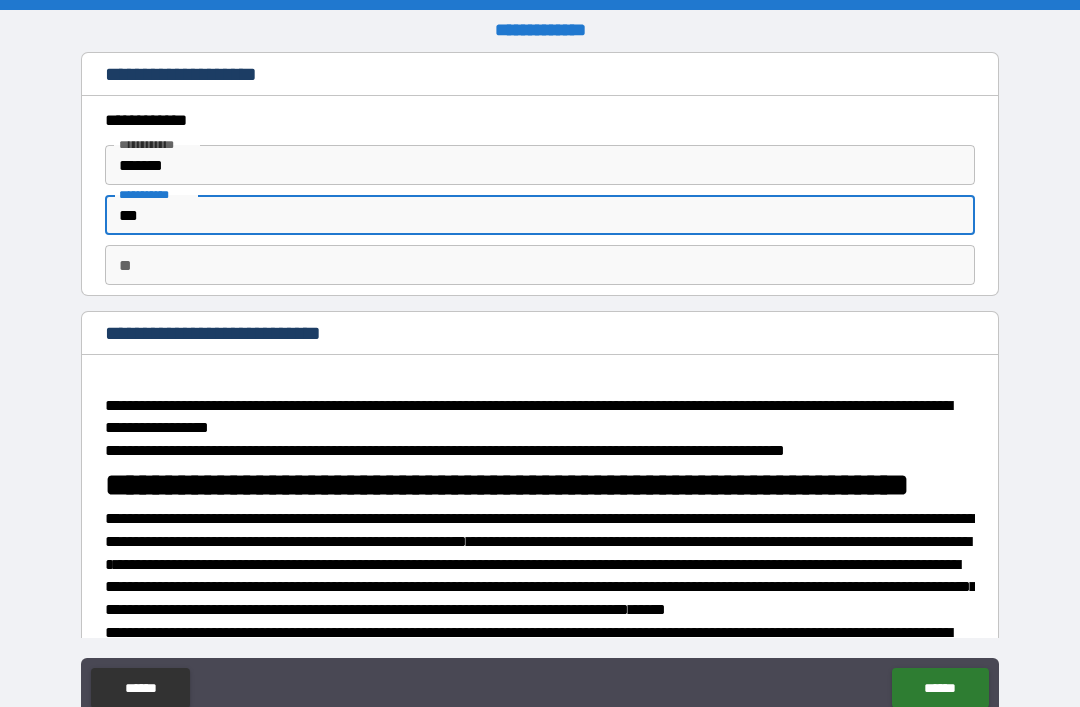 type on "*" 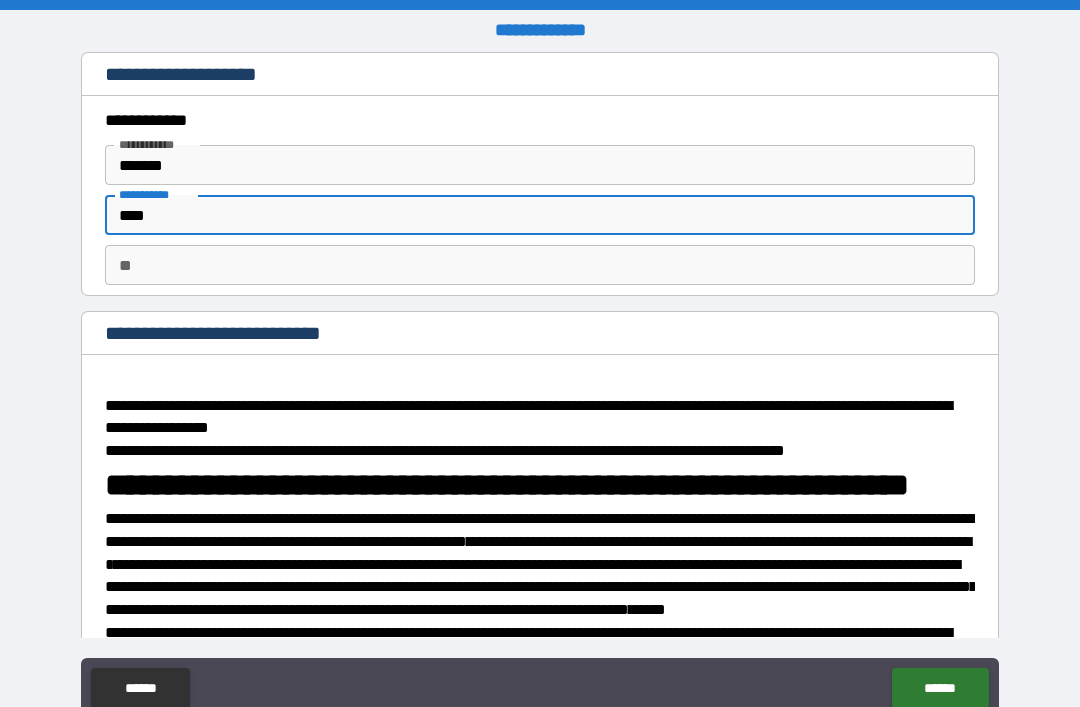 type on "*" 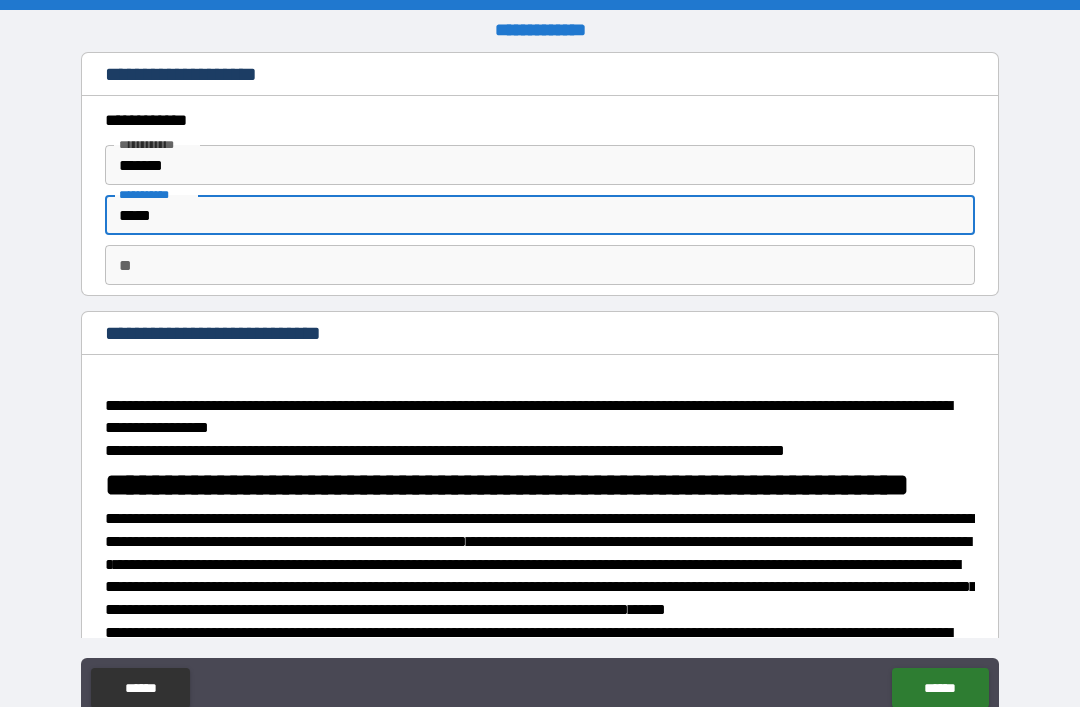 type on "*" 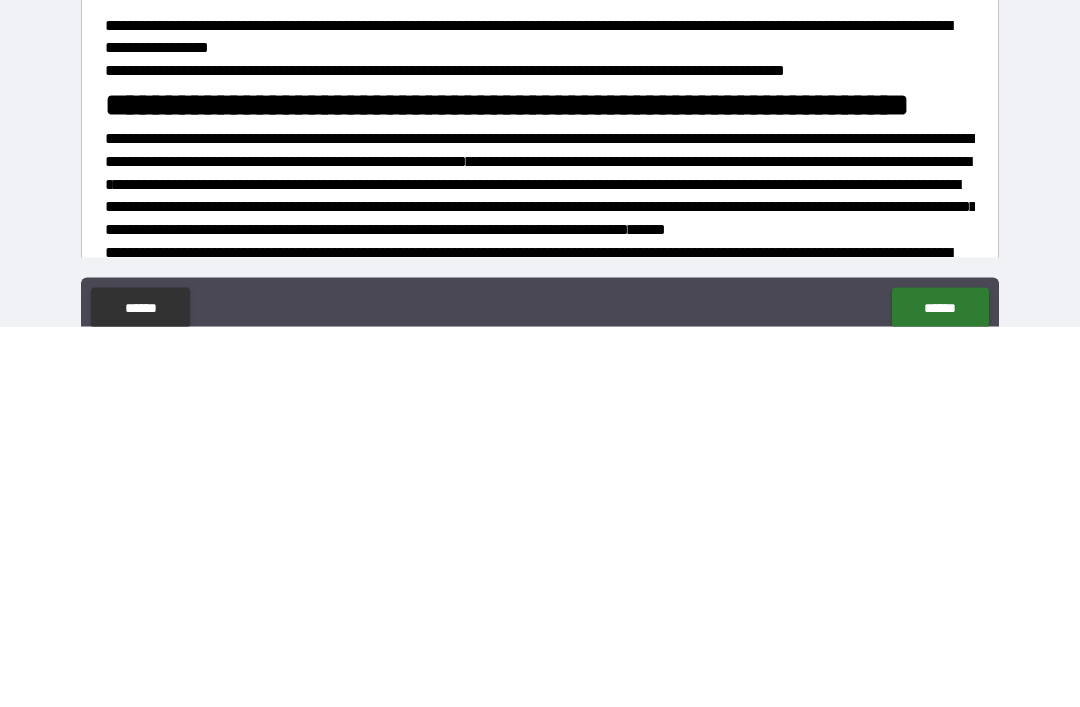scroll, scrollTop: 64, scrollLeft: 0, axis: vertical 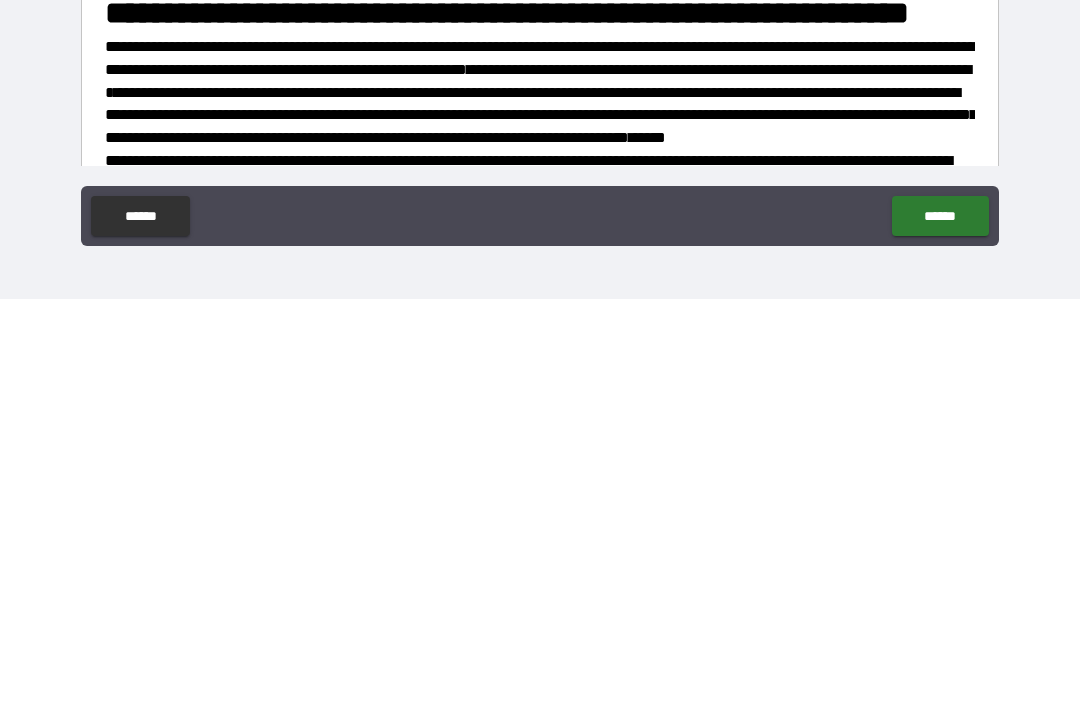 click on "******" at bounding box center [940, 624] 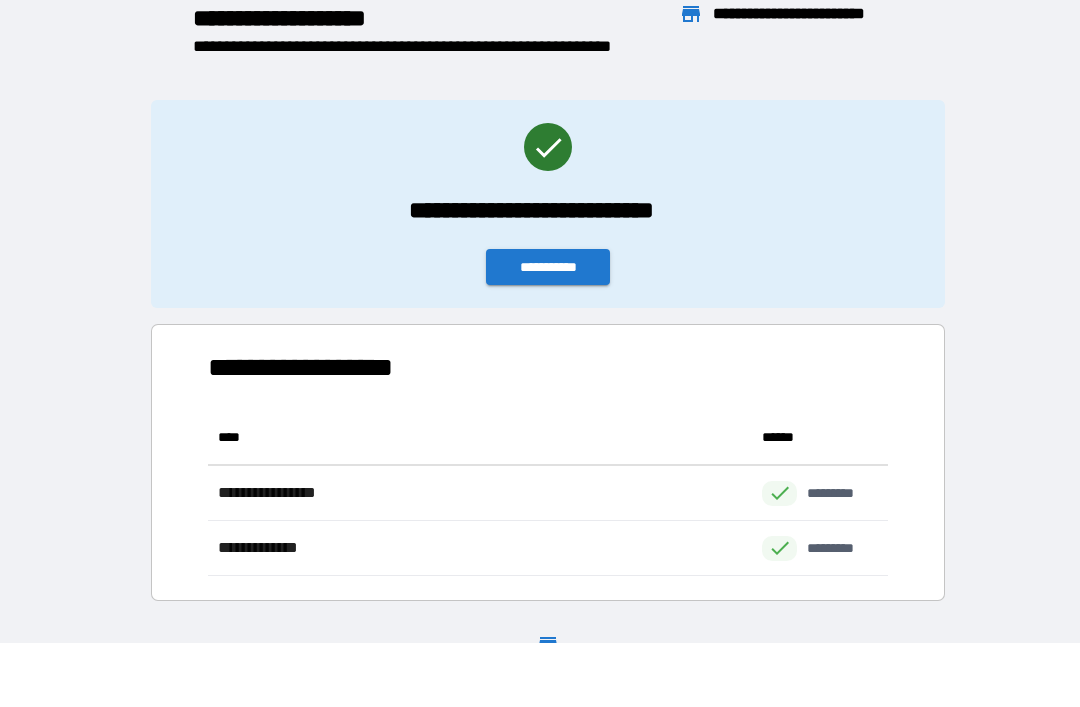 scroll, scrollTop: 166, scrollLeft: 680, axis: both 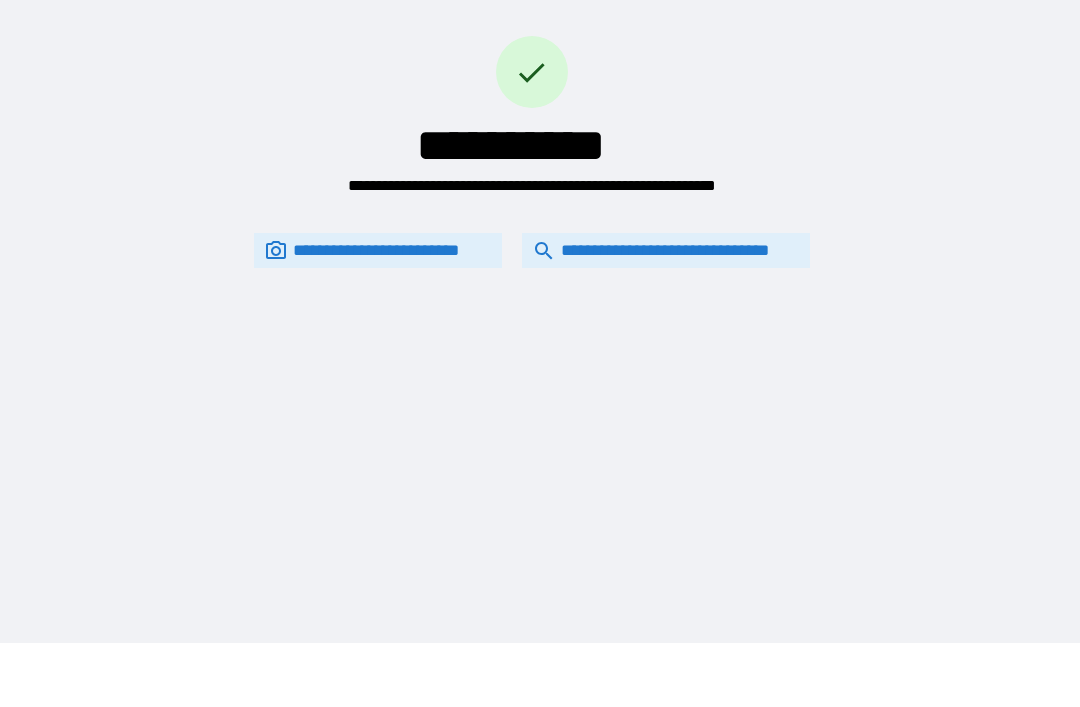 click on "**********" at bounding box center (666, 250) 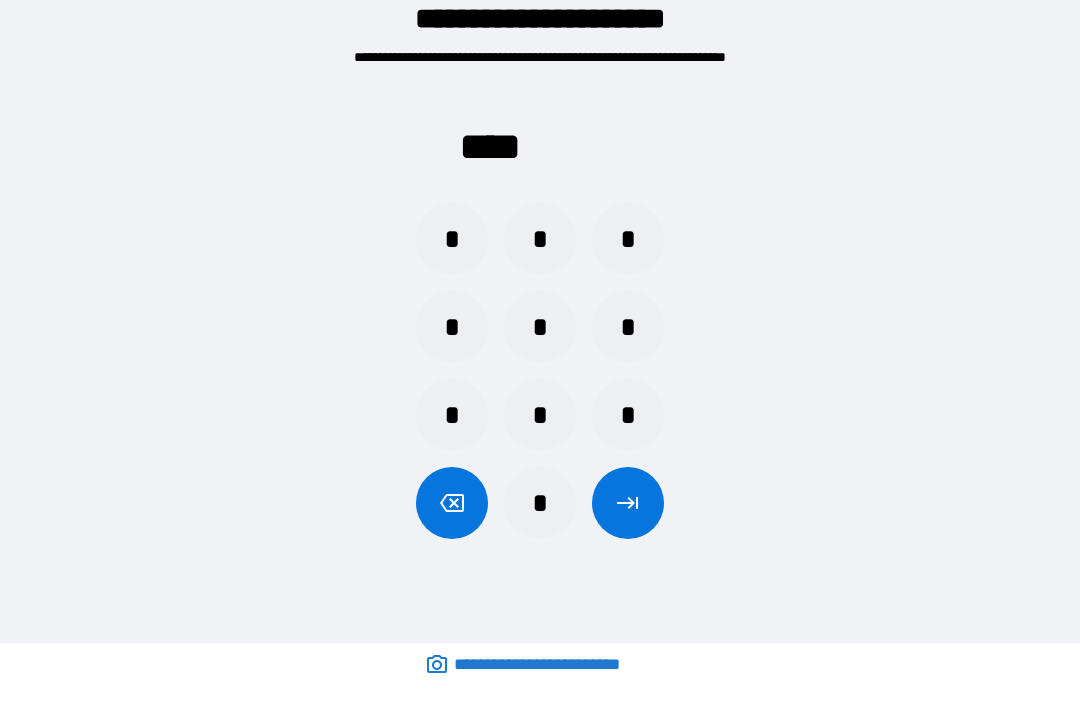 click on "*" at bounding box center (540, 415) 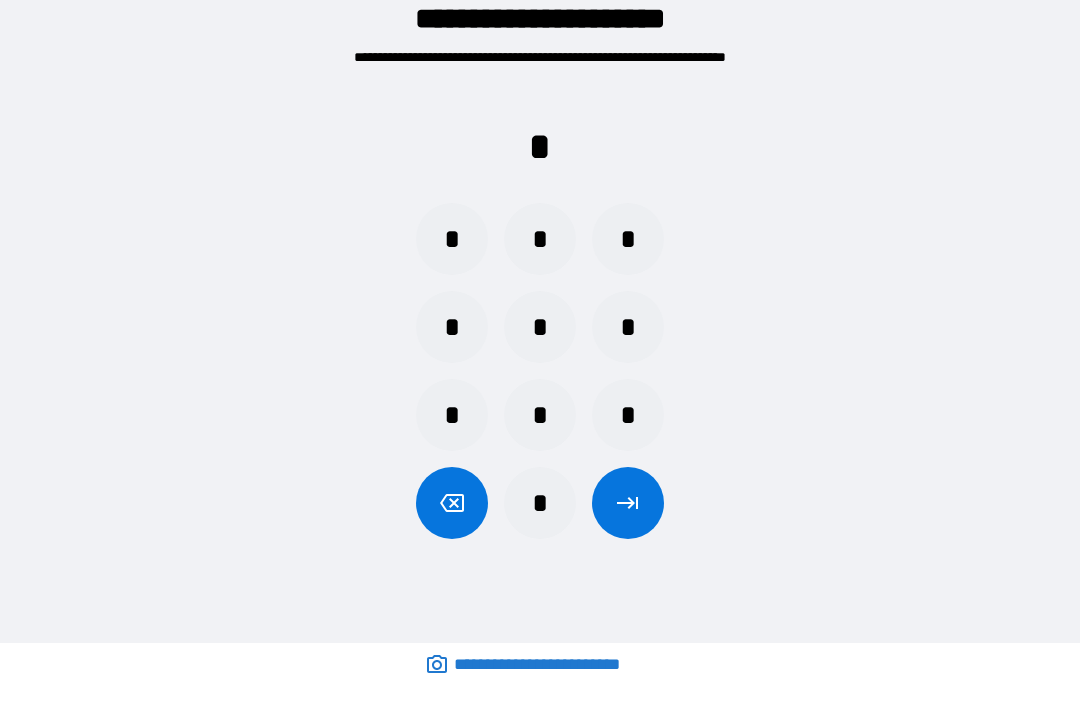 click on "*" at bounding box center [540, 327] 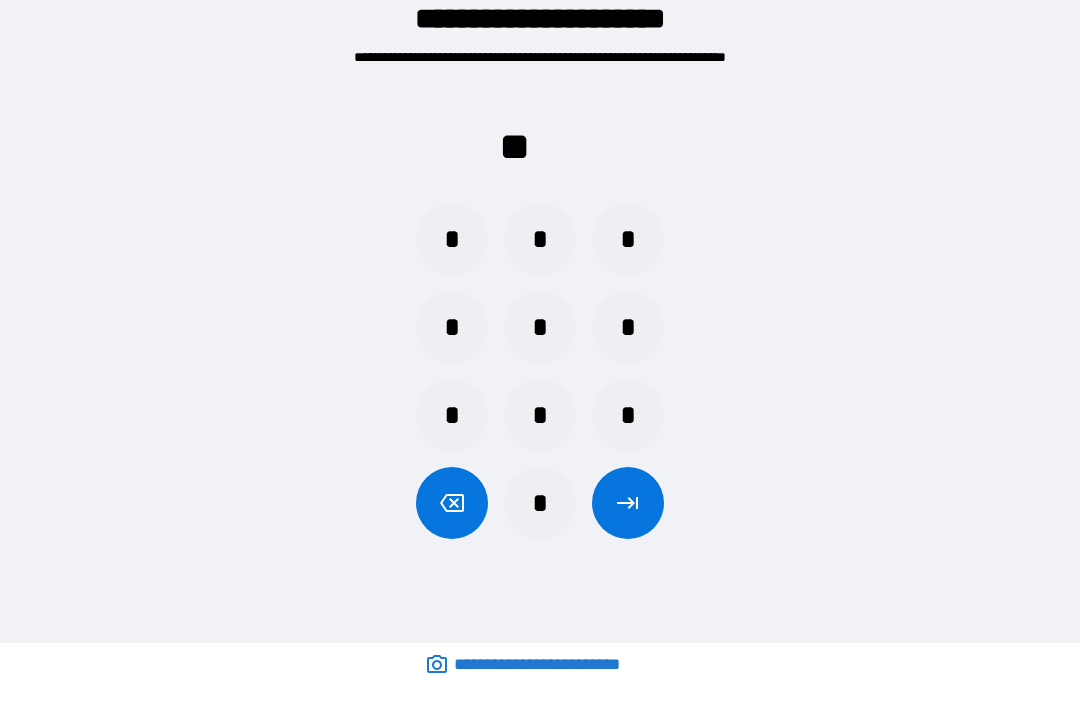 click on "*" at bounding box center [452, 415] 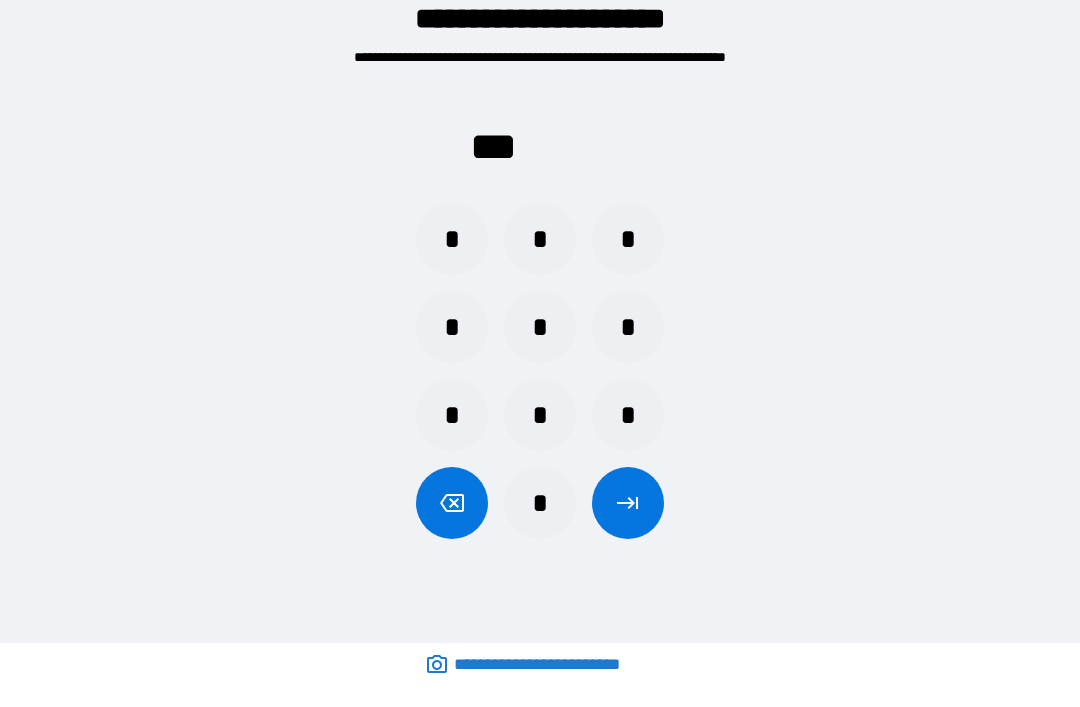 click on "*** * * * * * * * * * *" at bounding box center (540, 307) 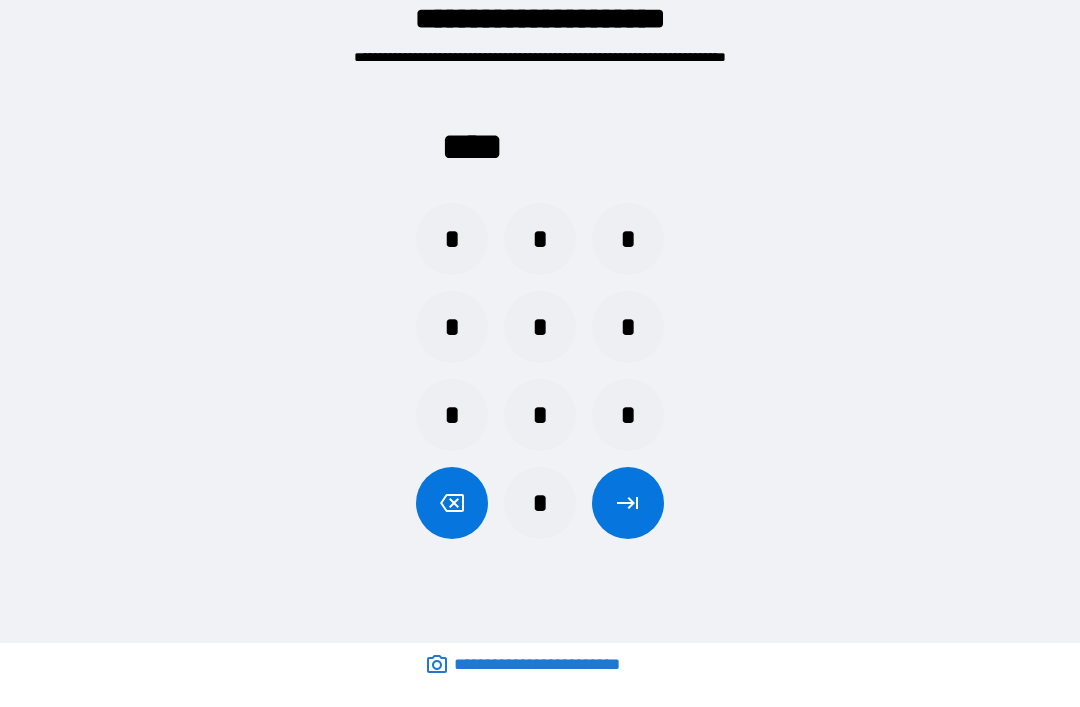click at bounding box center [628, 503] 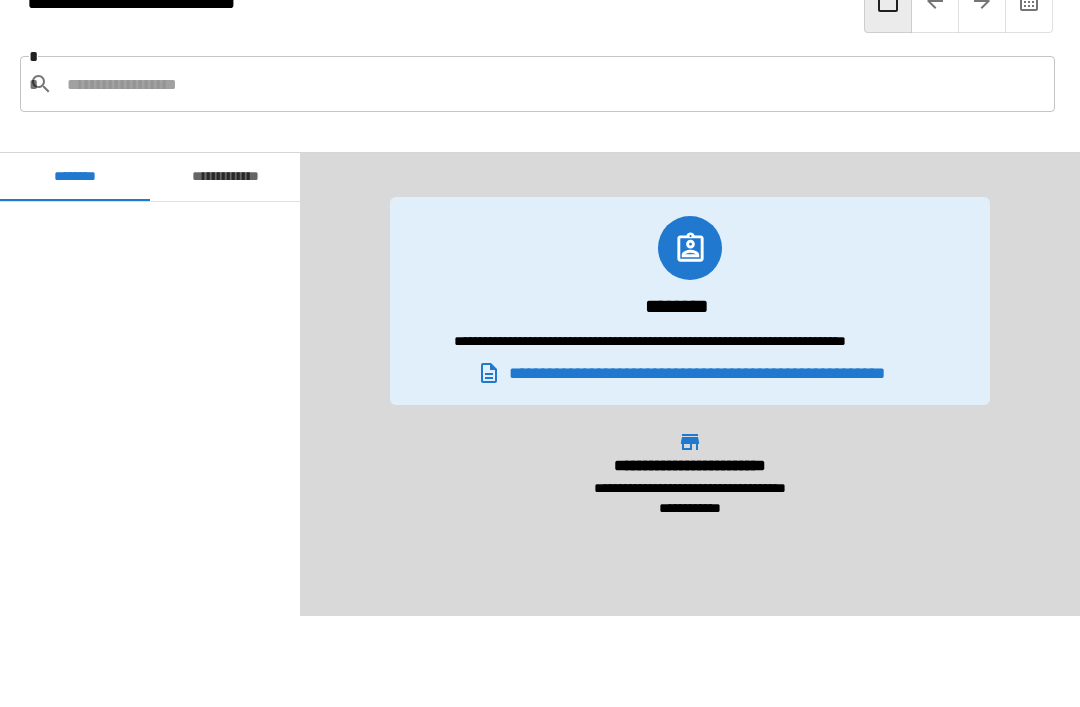 scroll, scrollTop: 1140, scrollLeft: 0, axis: vertical 